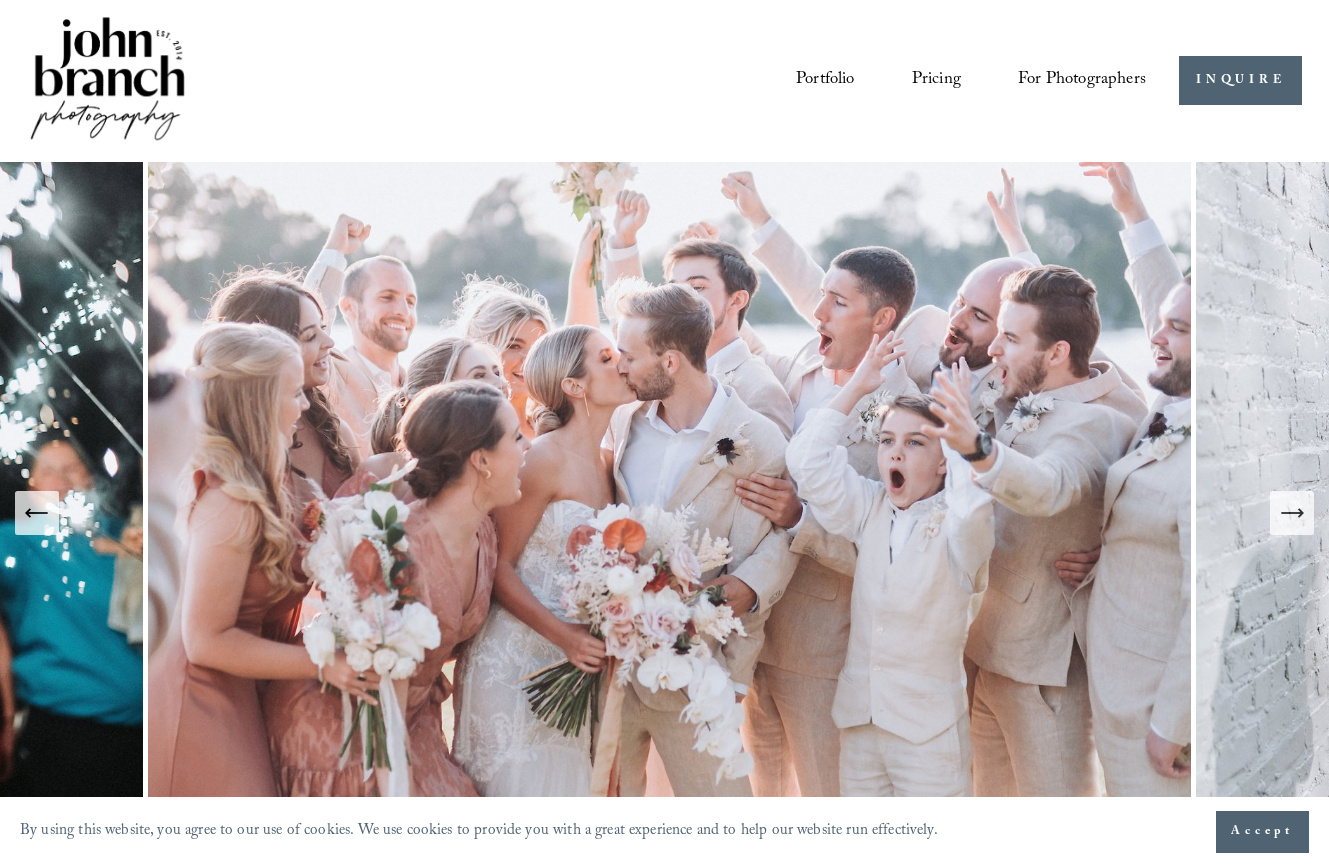 scroll, scrollTop: 0, scrollLeft: 0, axis: both 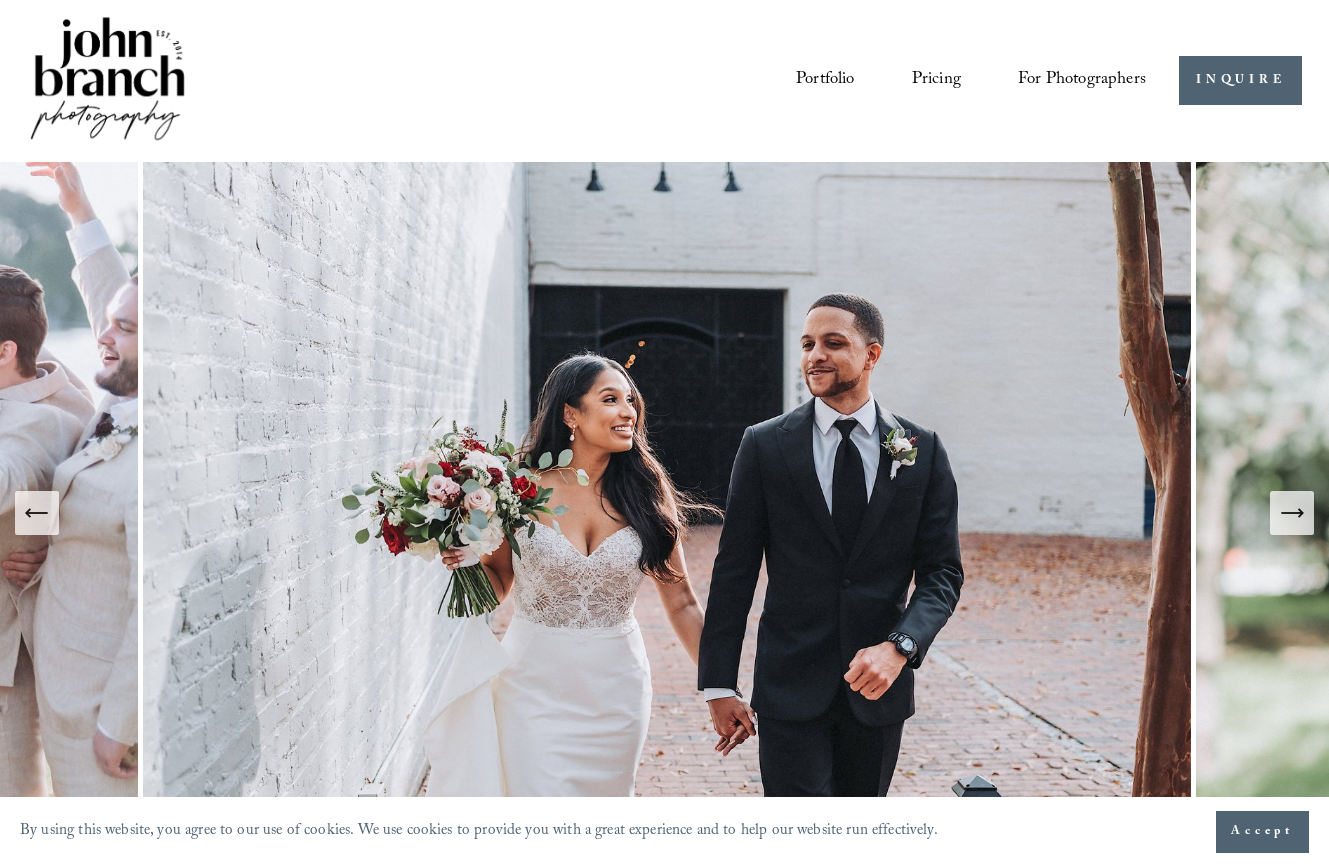 click 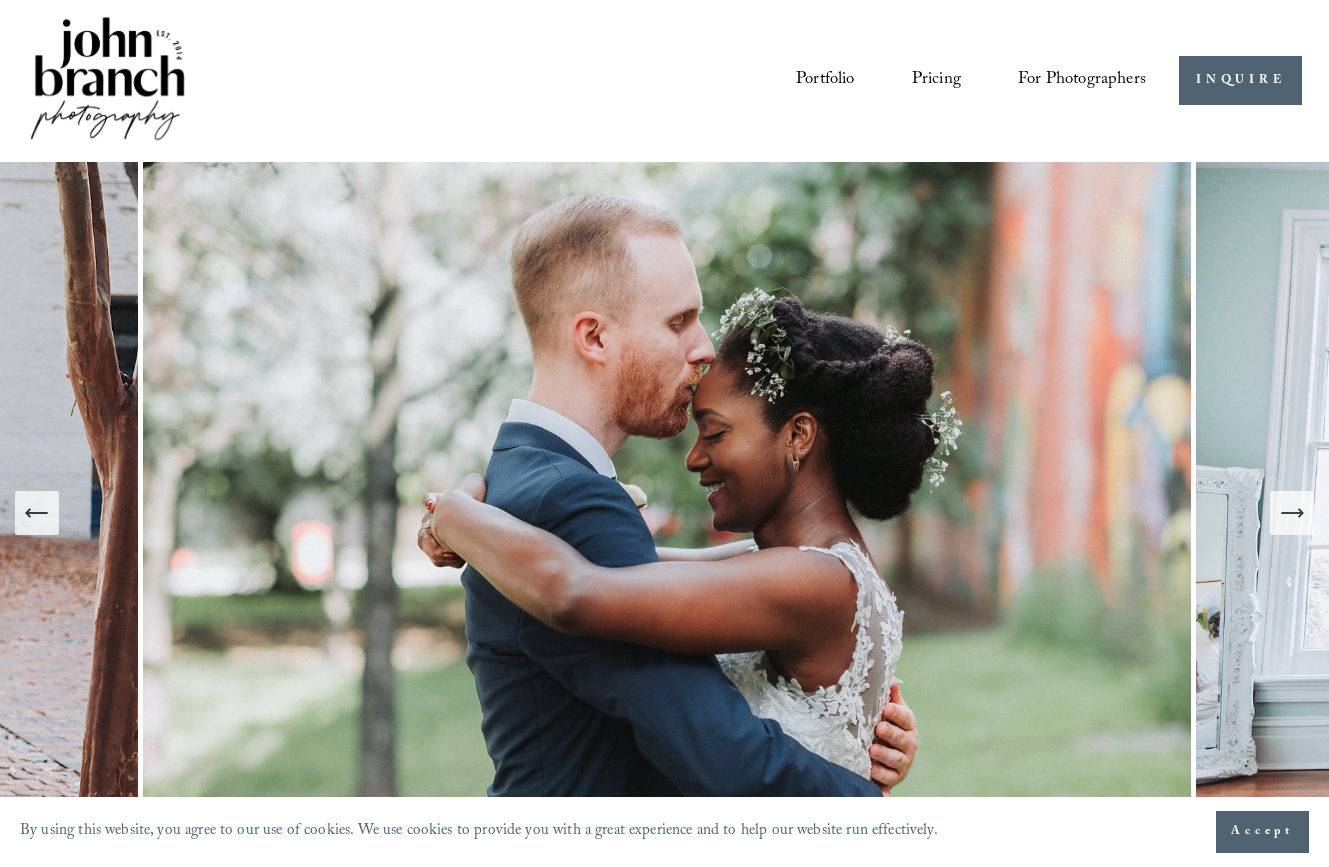 click on "For Photographers" at bounding box center (1082, 81) 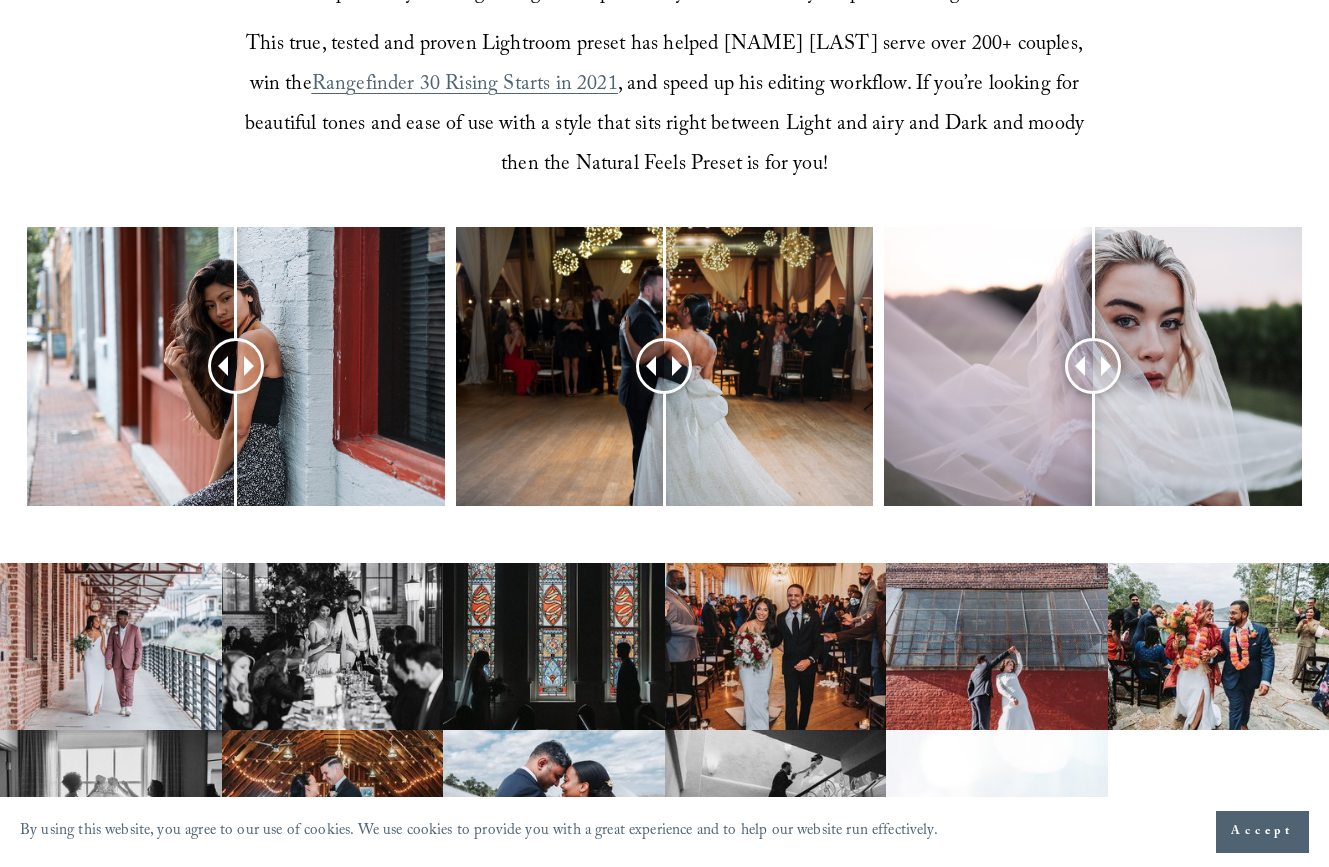 scroll, scrollTop: 741, scrollLeft: 0, axis: vertical 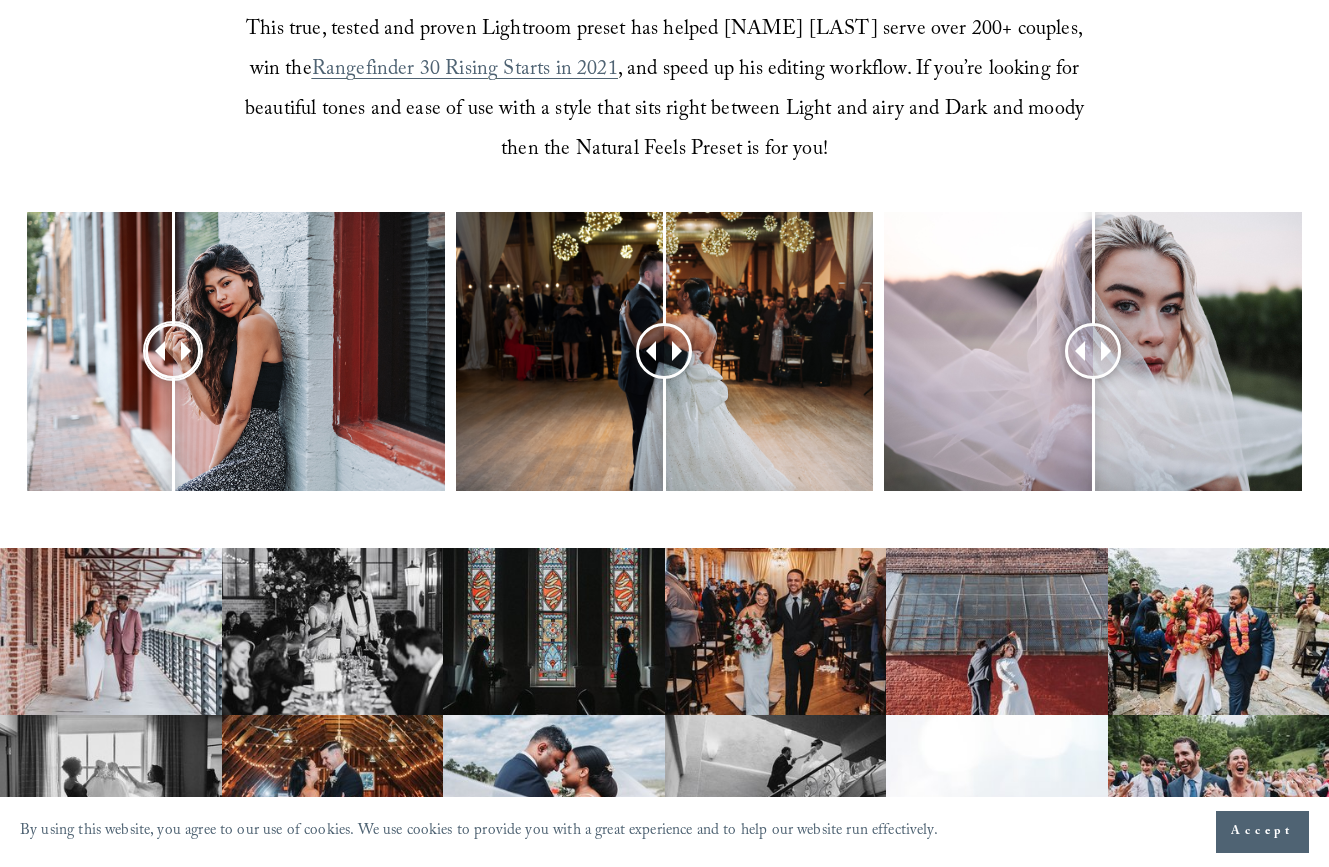 drag, startPoint x: 226, startPoint y: 347, endPoint x: 679, endPoint y: 357, distance: 453.11035 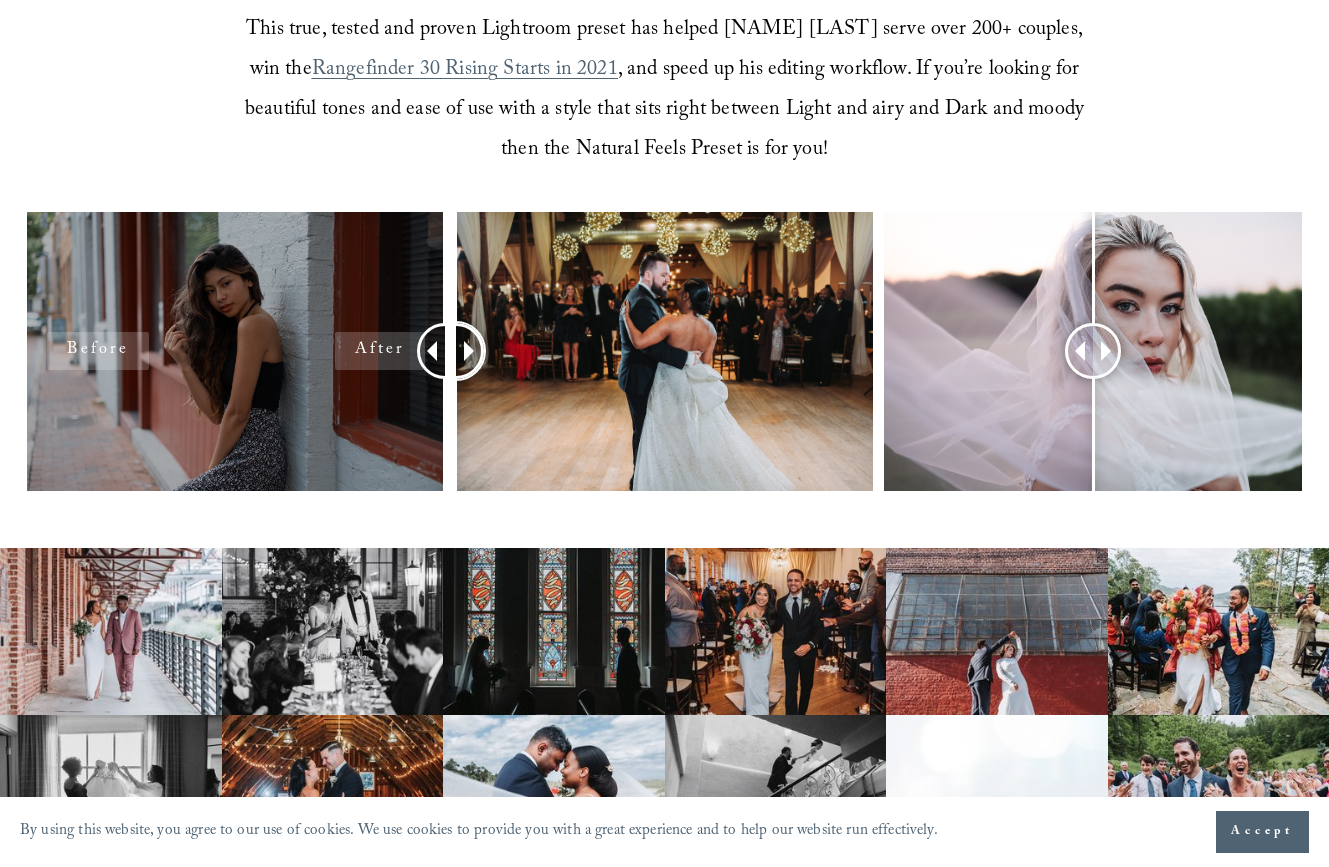 drag, startPoint x: 677, startPoint y: 358, endPoint x: 306, endPoint y: 373, distance: 371.3031 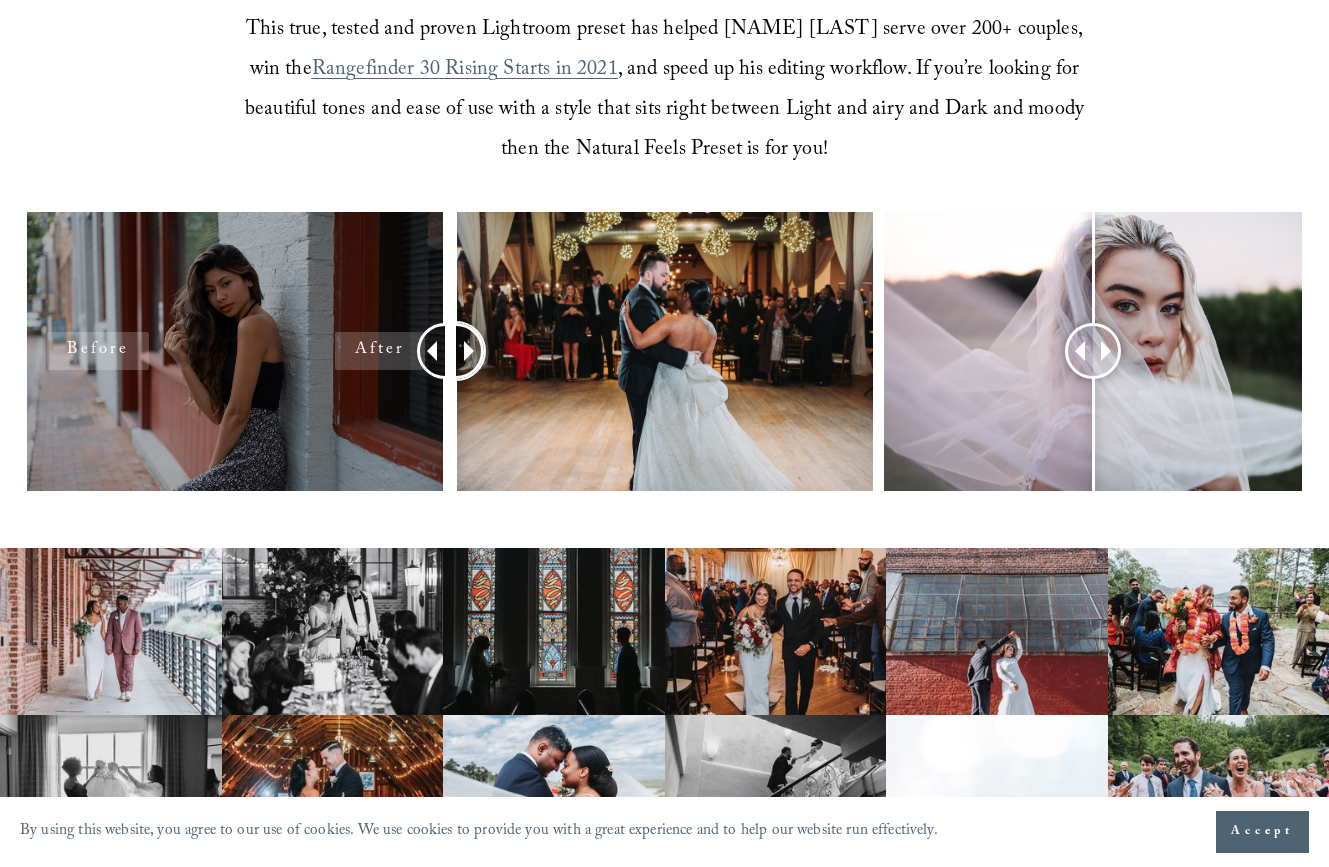 click at bounding box center [664, 379] 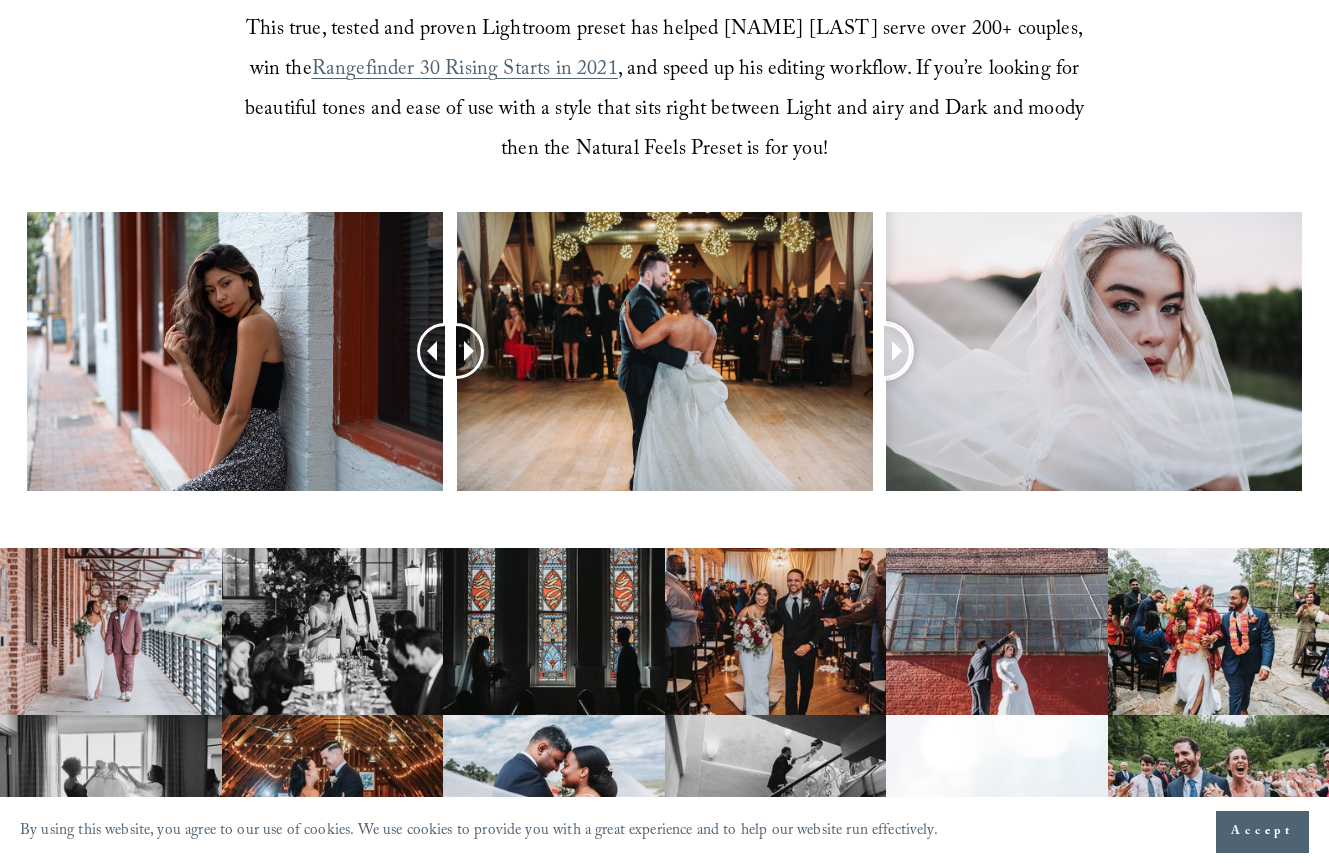 drag, startPoint x: 1118, startPoint y: 344, endPoint x: 877, endPoint y: 380, distance: 243.67397 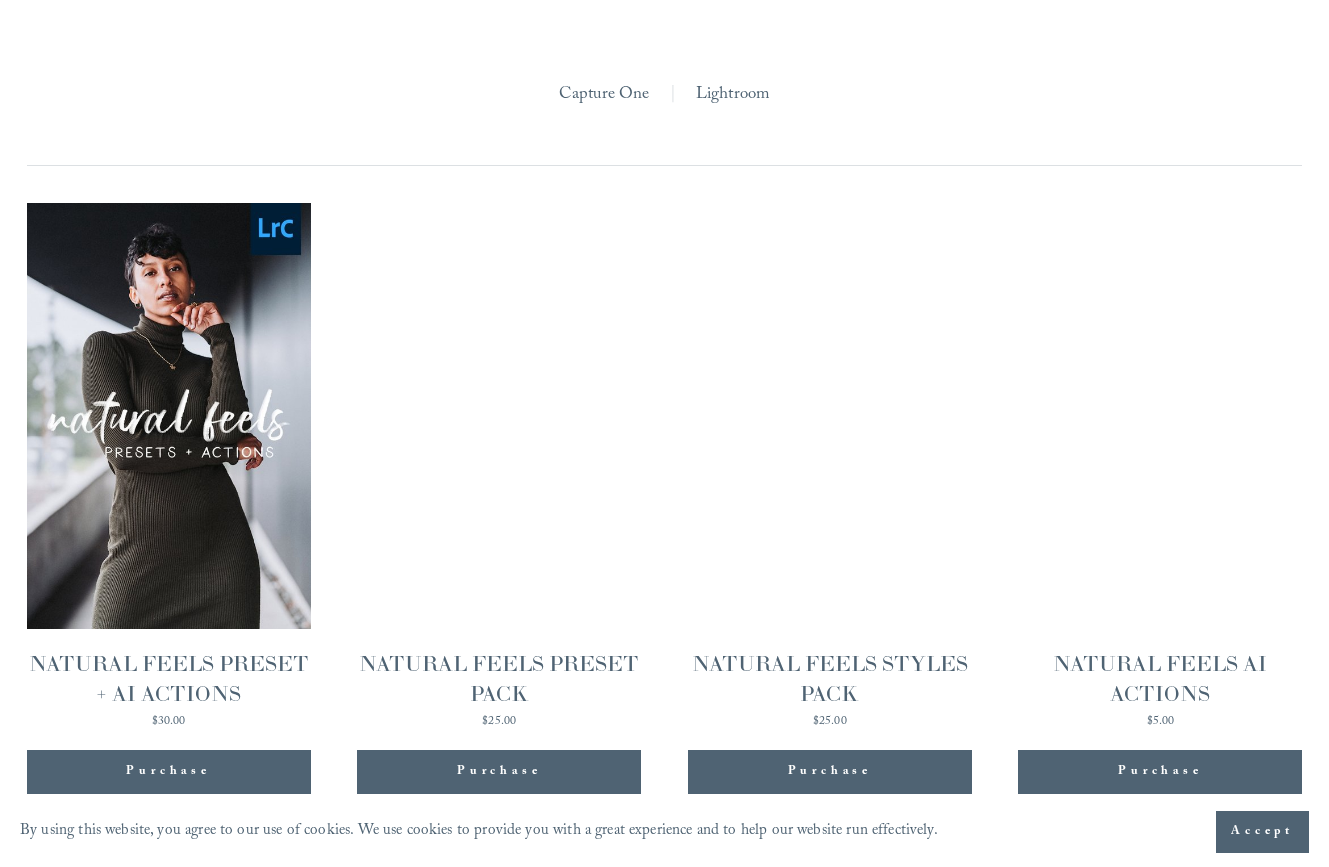 scroll, scrollTop: 1764, scrollLeft: 0, axis: vertical 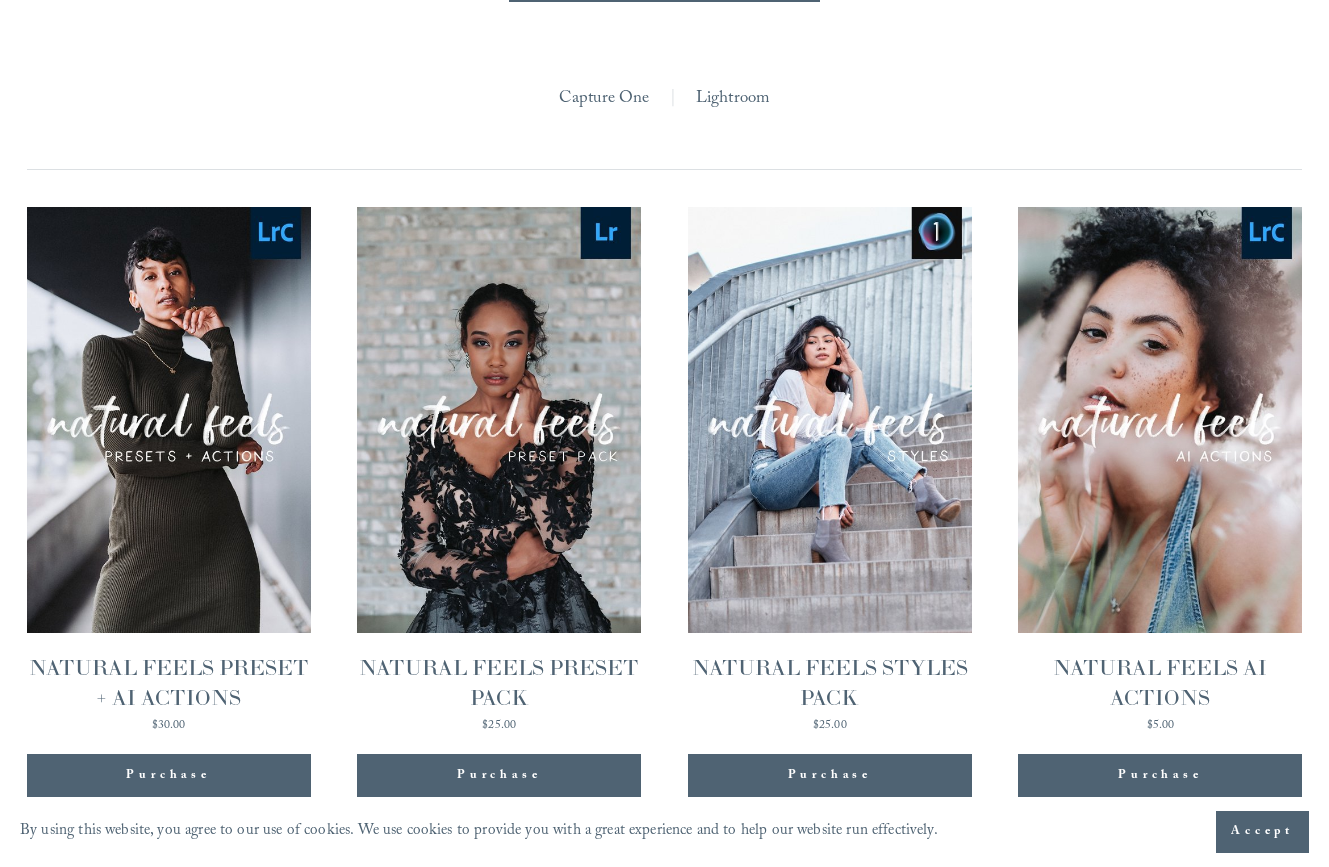 click on "Quick View
NATURAL FEELS PRESET PACK
$25.00" at bounding box center (499, 469) 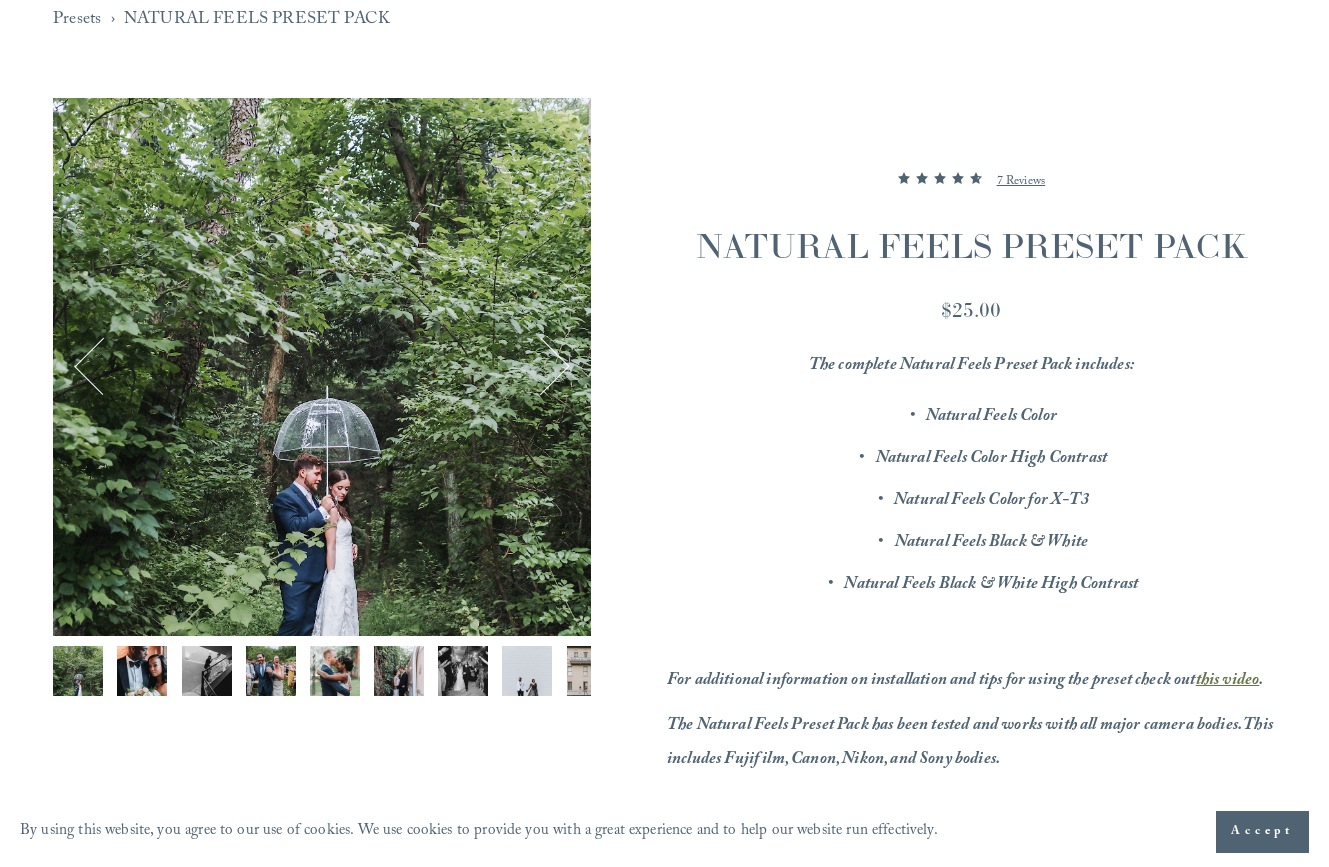 scroll, scrollTop: 180, scrollLeft: 0, axis: vertical 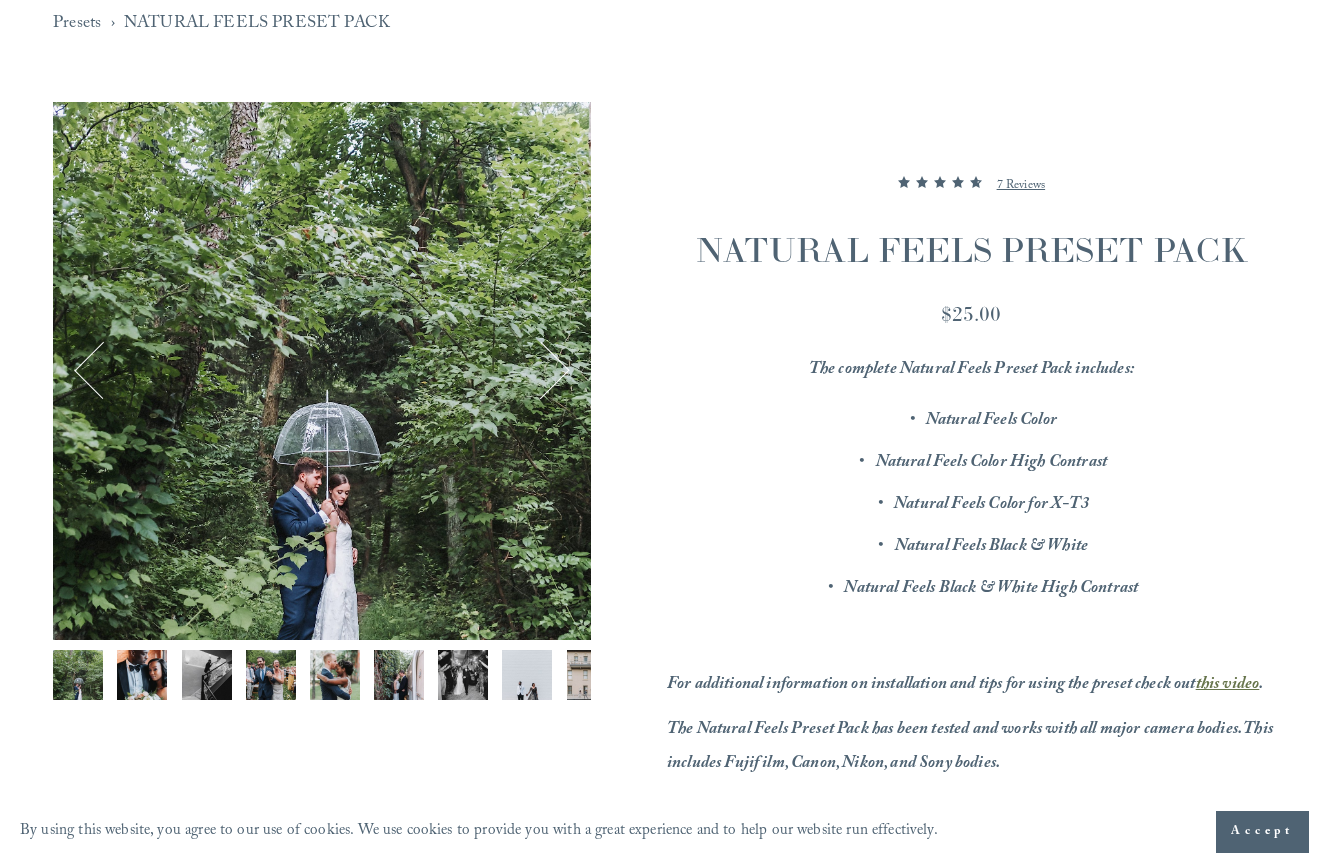 click at bounding box center [322, 680] 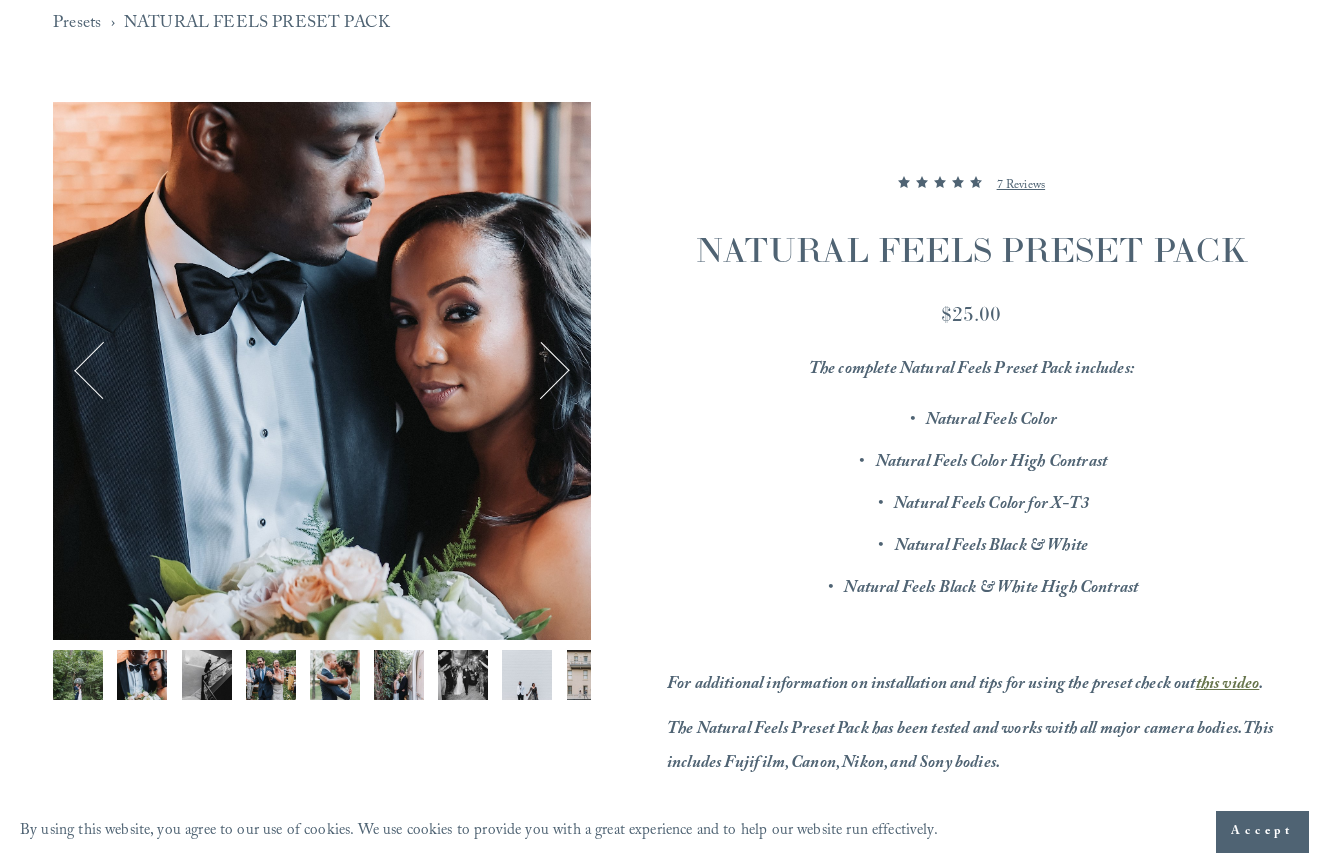 click at bounding box center [207, 675] 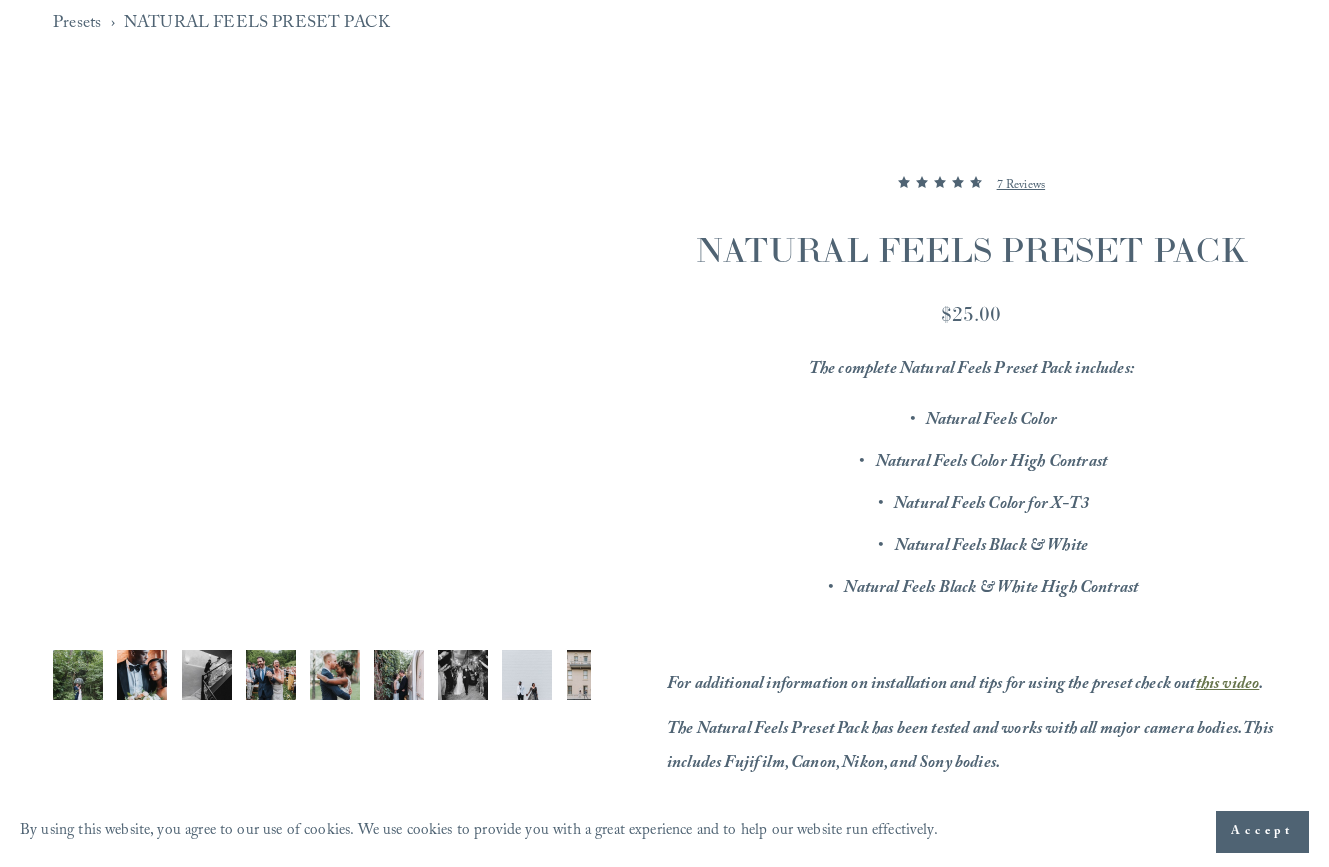 click at bounding box center [271, 675] 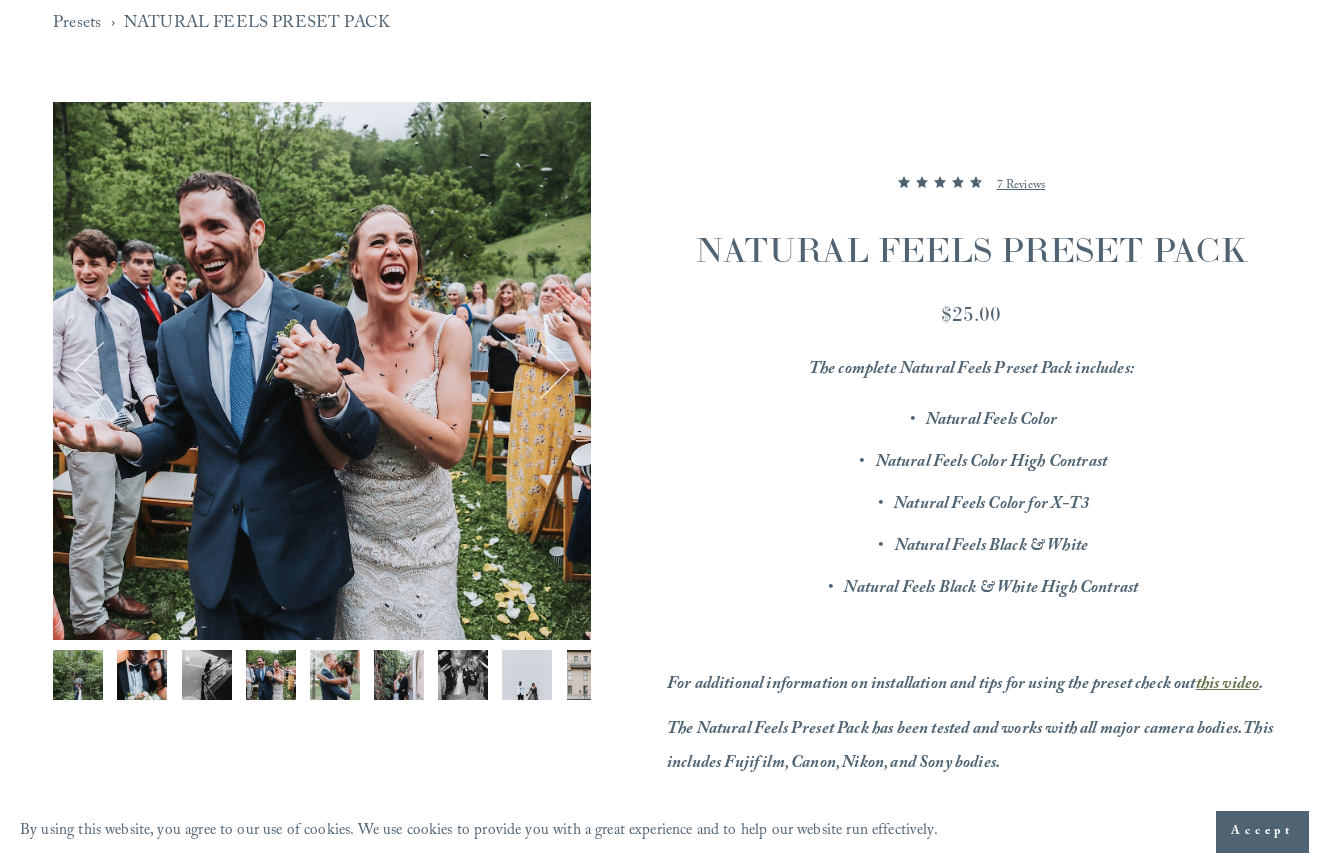click at bounding box center [207, 675] 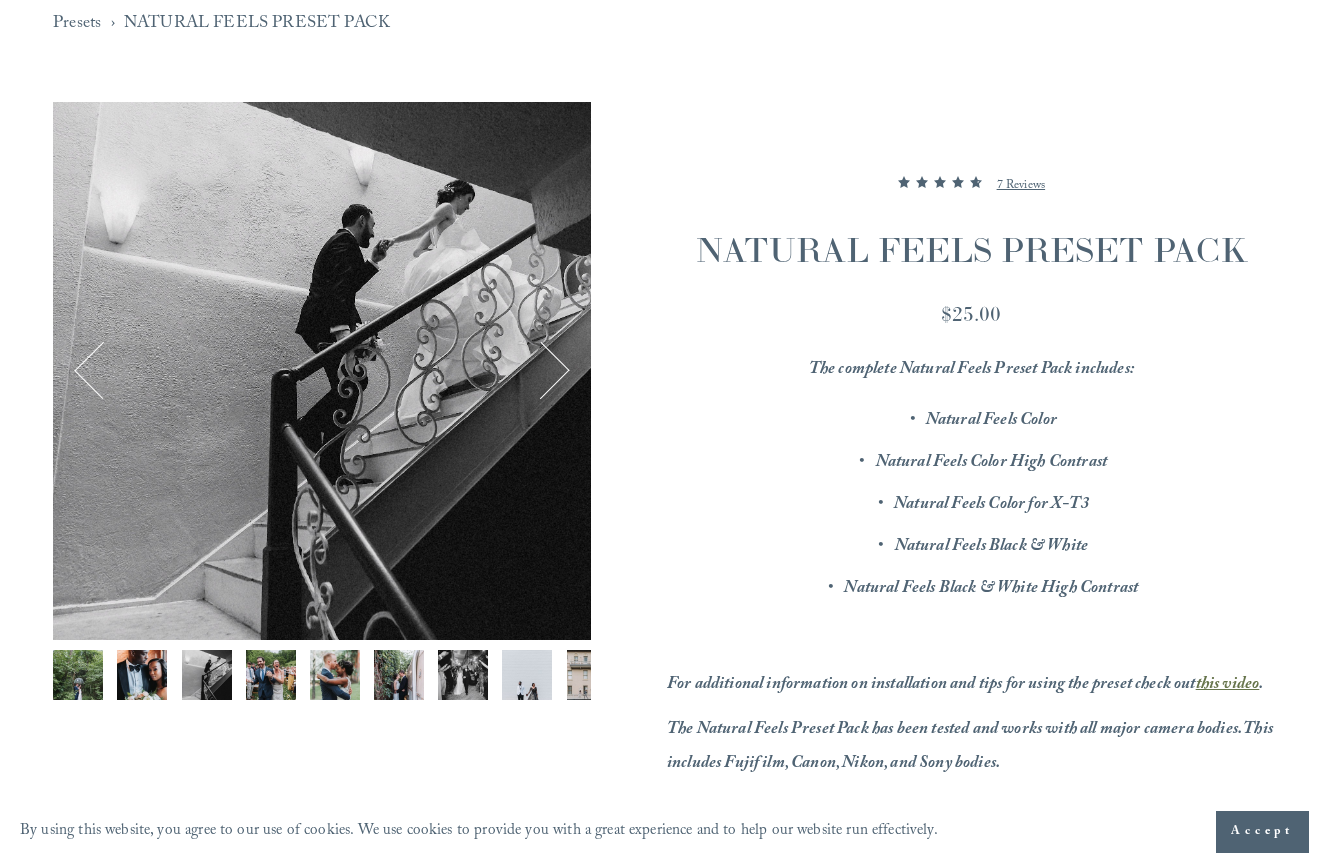 click at bounding box center (335, 675) 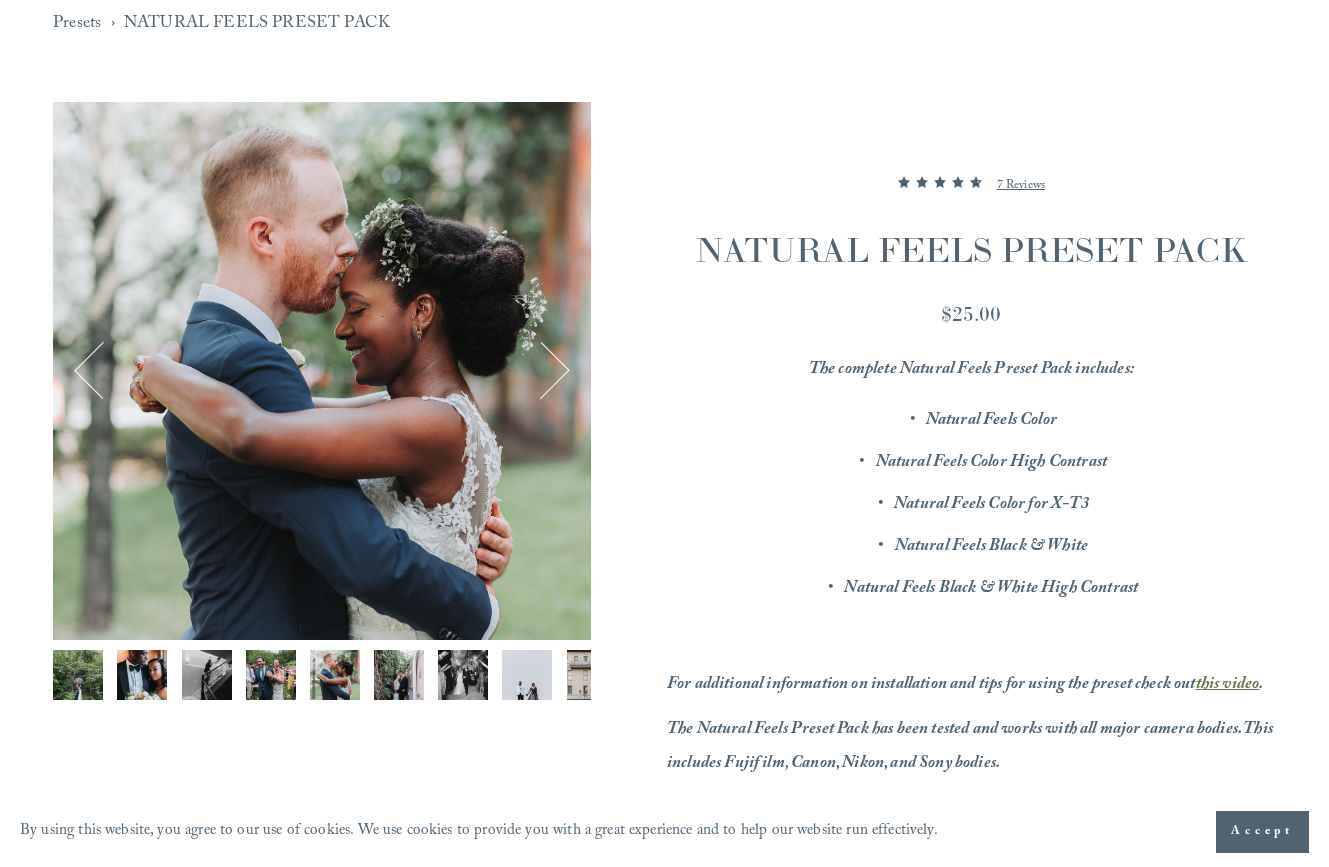 click at bounding box center (399, 675) 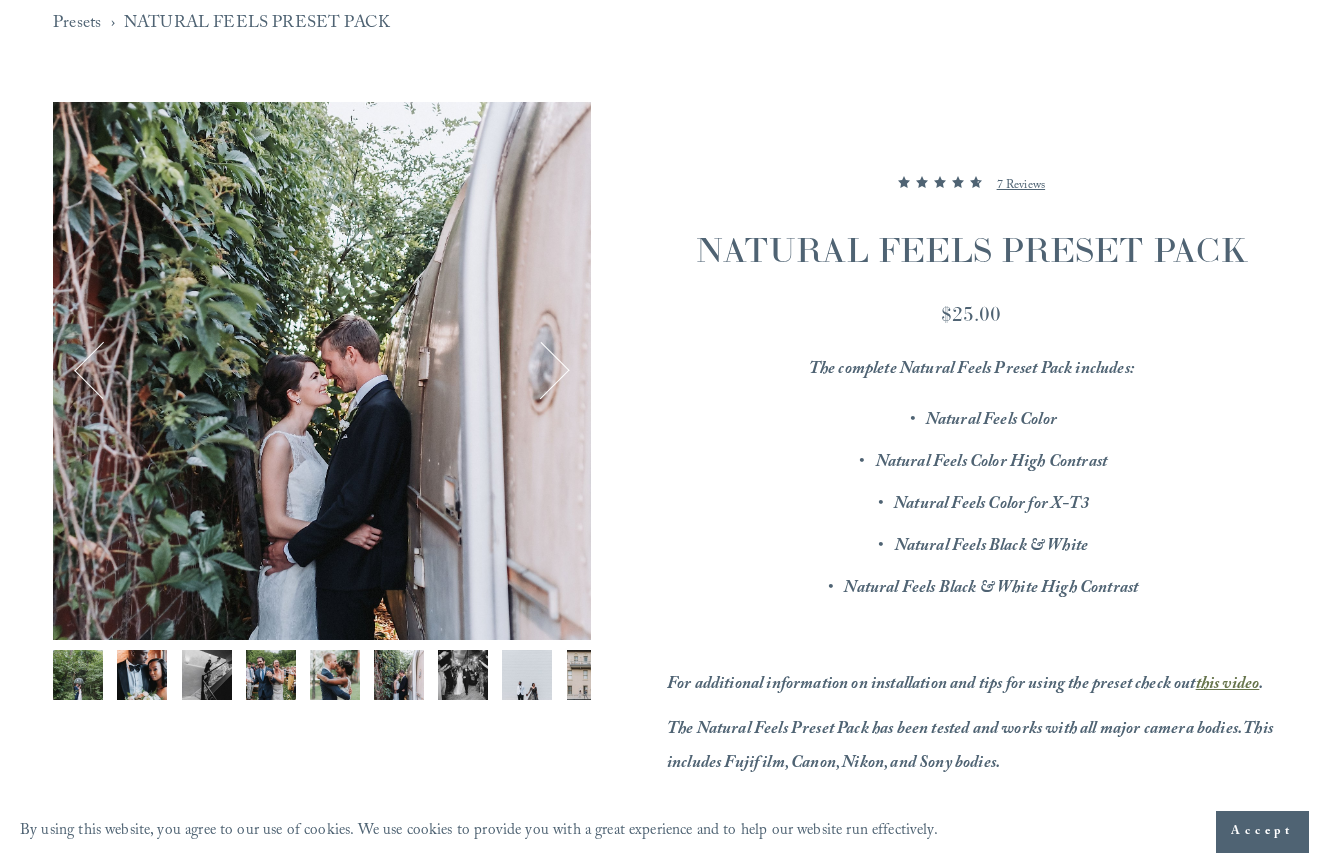 click at bounding box center (463, 675) 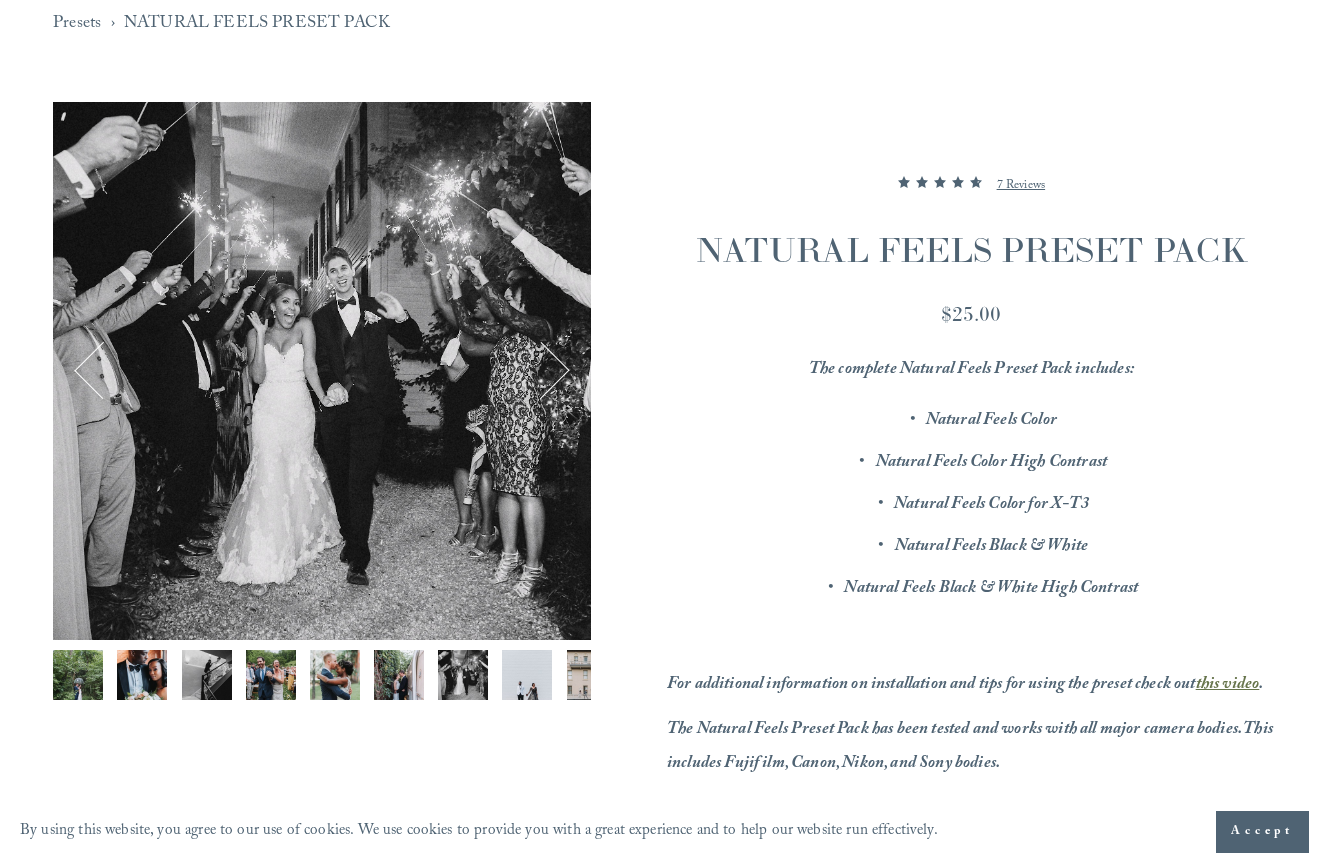 click at bounding box center [527, 675] 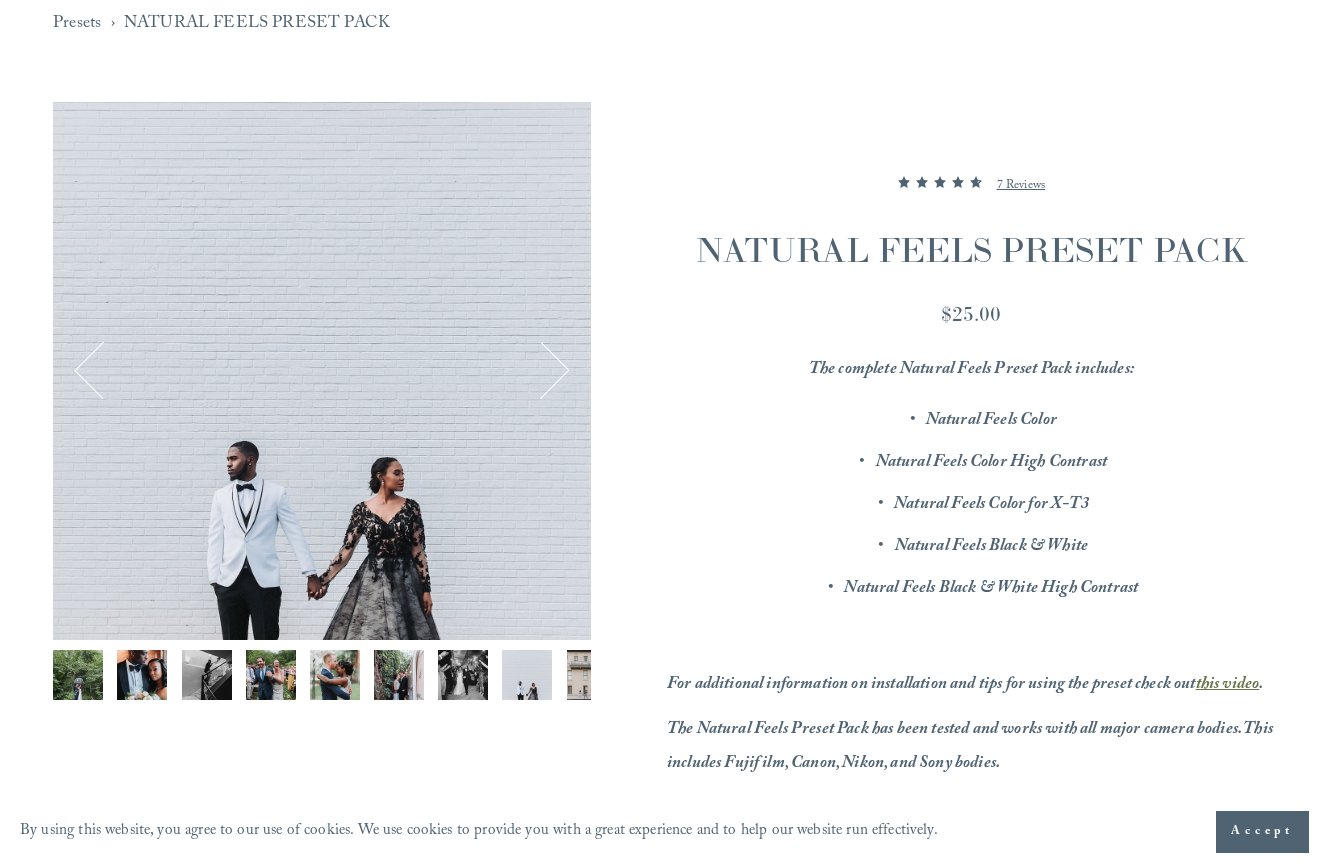 click at bounding box center [592, 675] 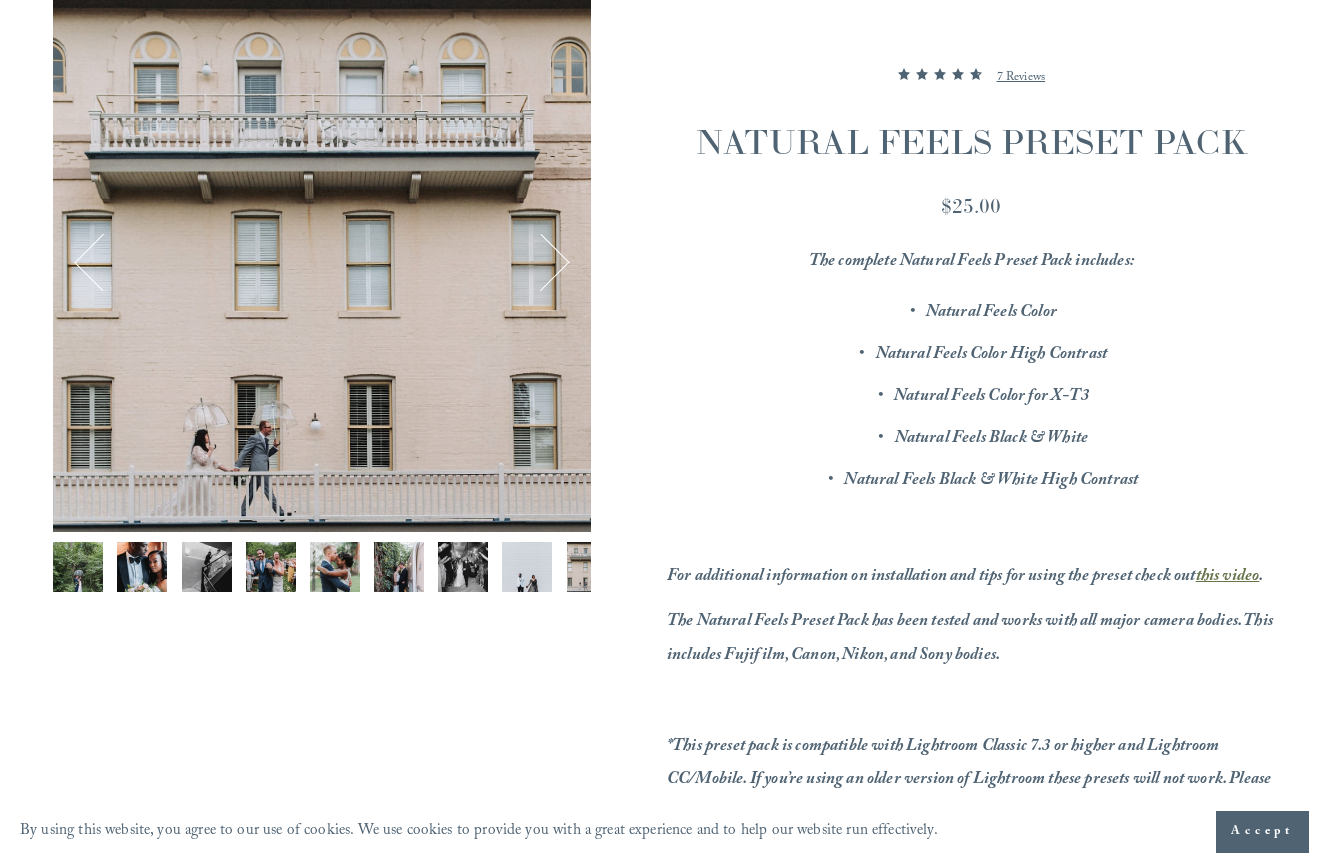 scroll, scrollTop: 297, scrollLeft: 0, axis: vertical 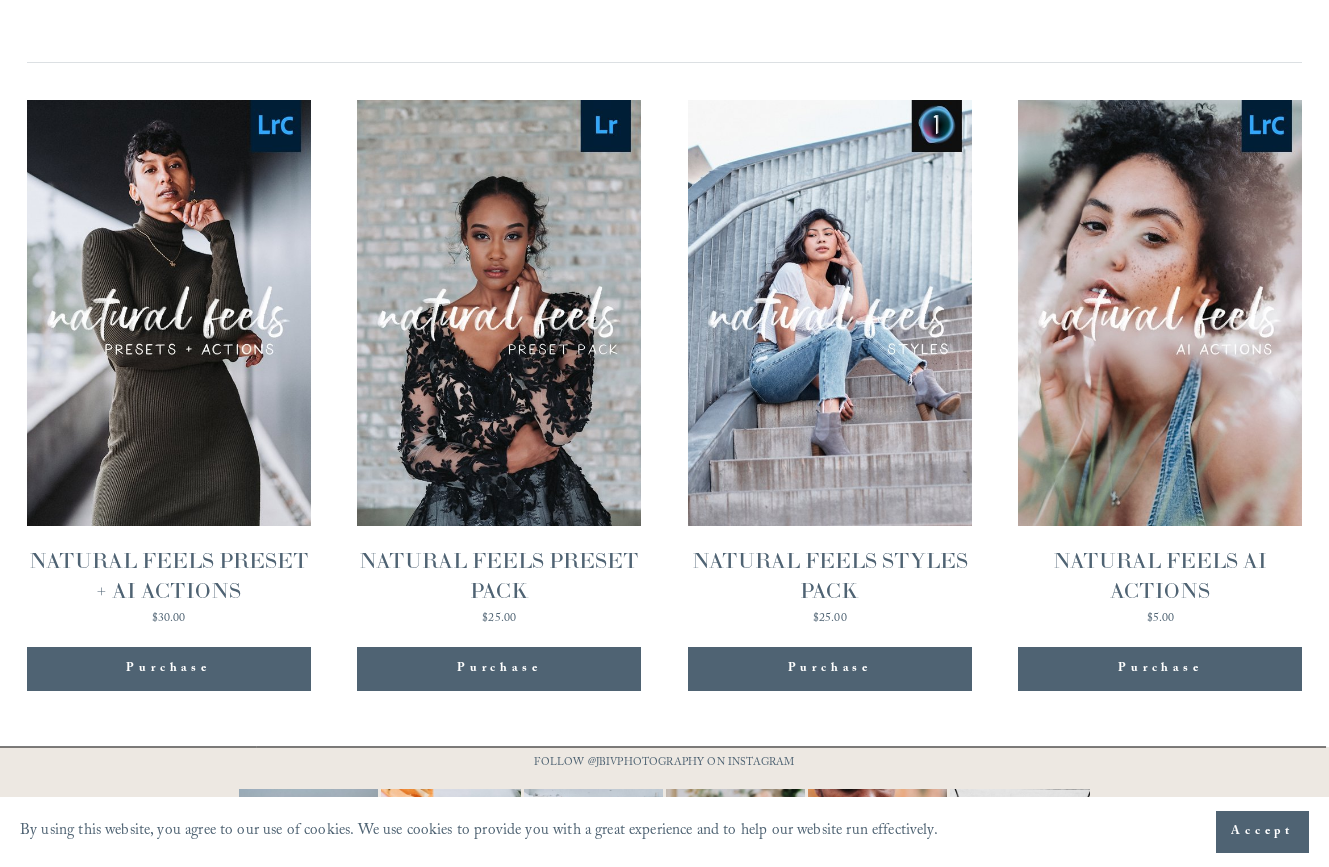 click on "Quick View
NATURAL FEELS PRESET + AI ACTIONS
$30.00" at bounding box center [169, 362] 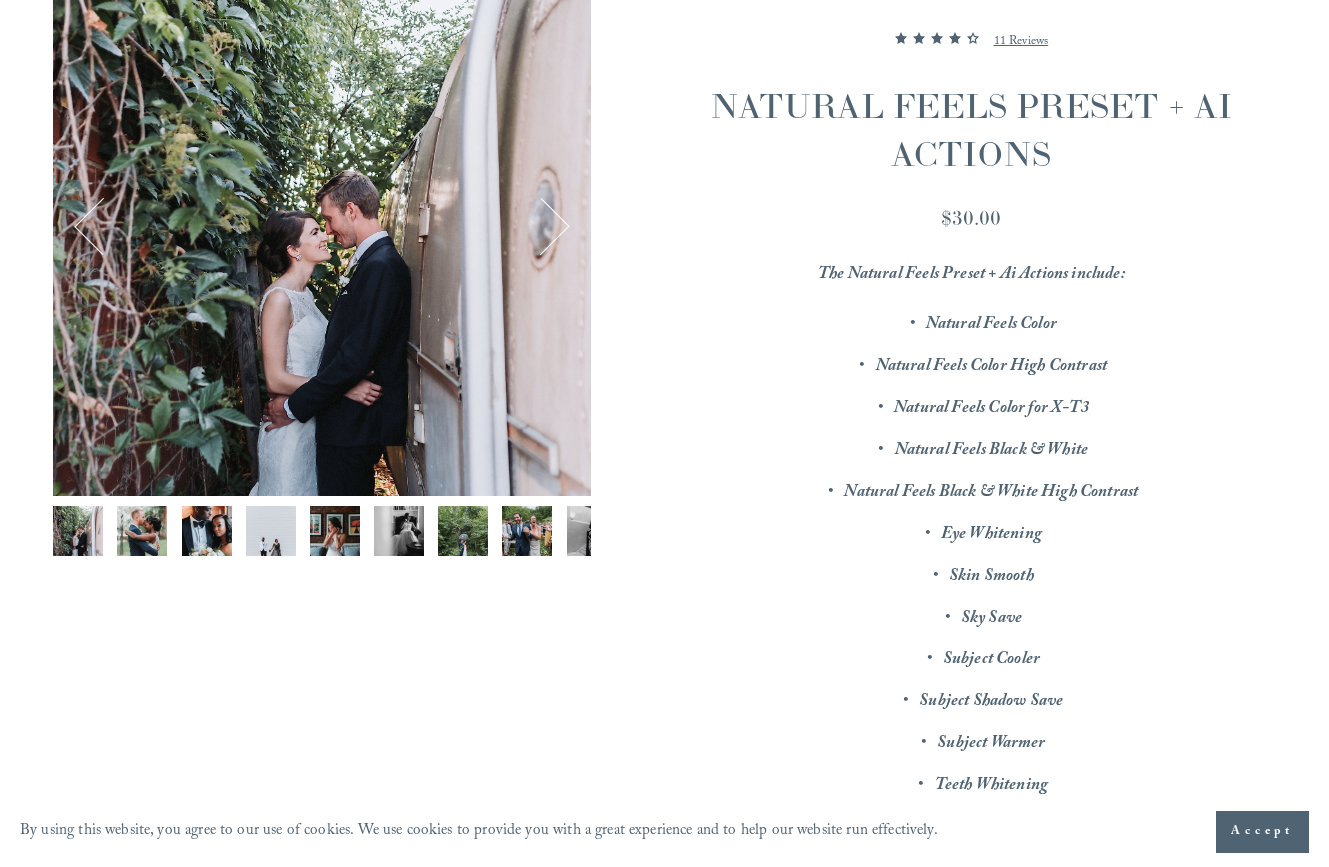 scroll, scrollTop: 257, scrollLeft: 0, axis: vertical 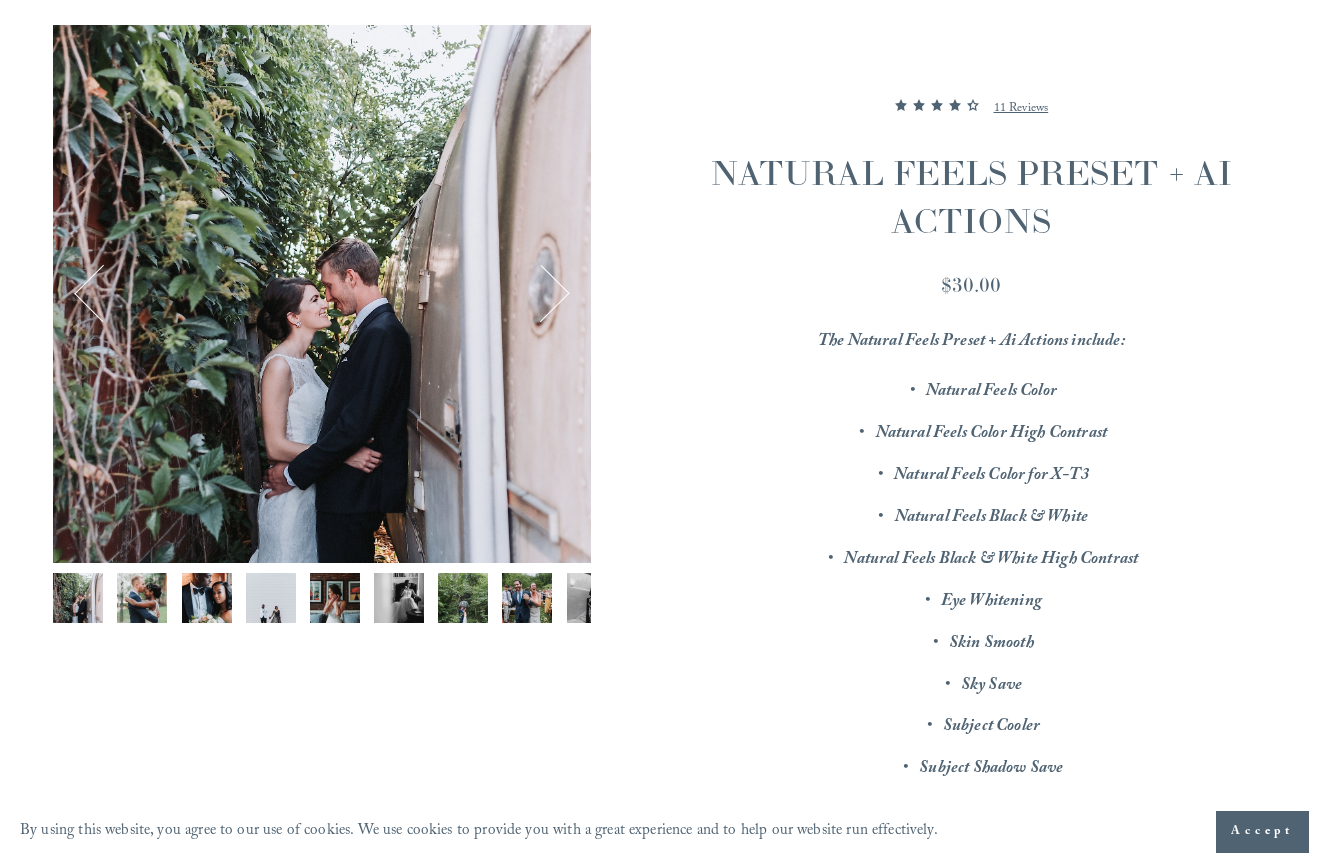 click at bounding box center [142, 598] 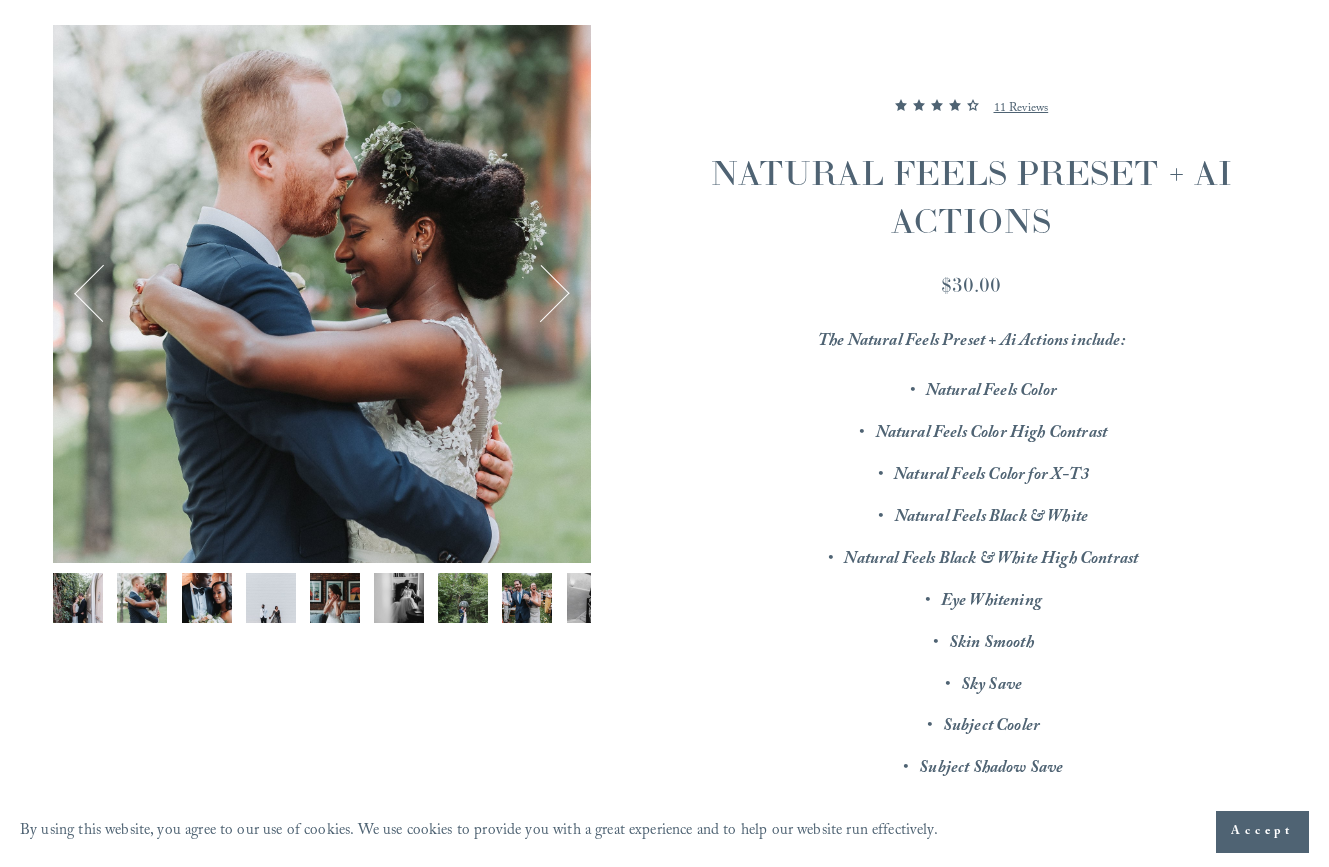 click at bounding box center (207, 598) 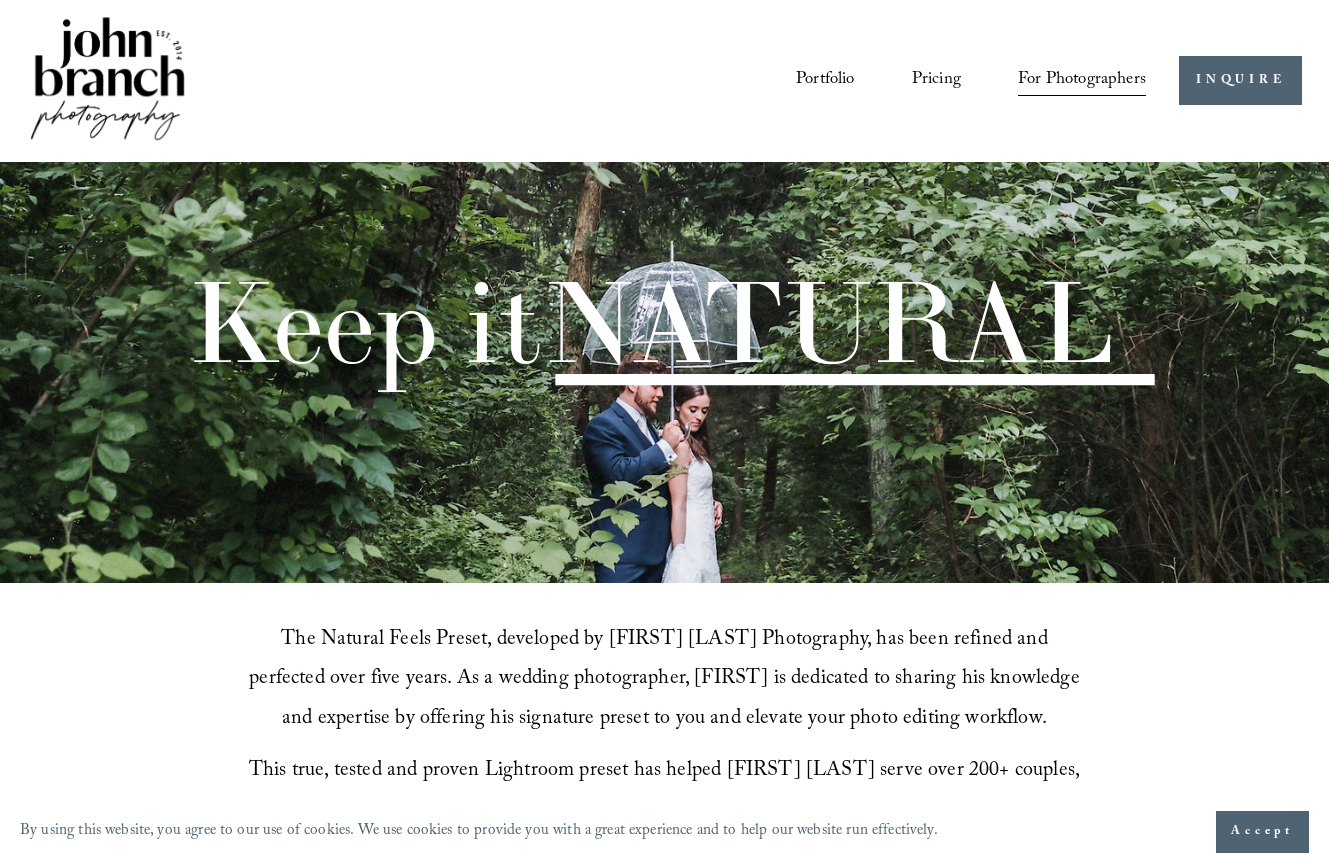 scroll, scrollTop: 1871, scrollLeft: 0, axis: vertical 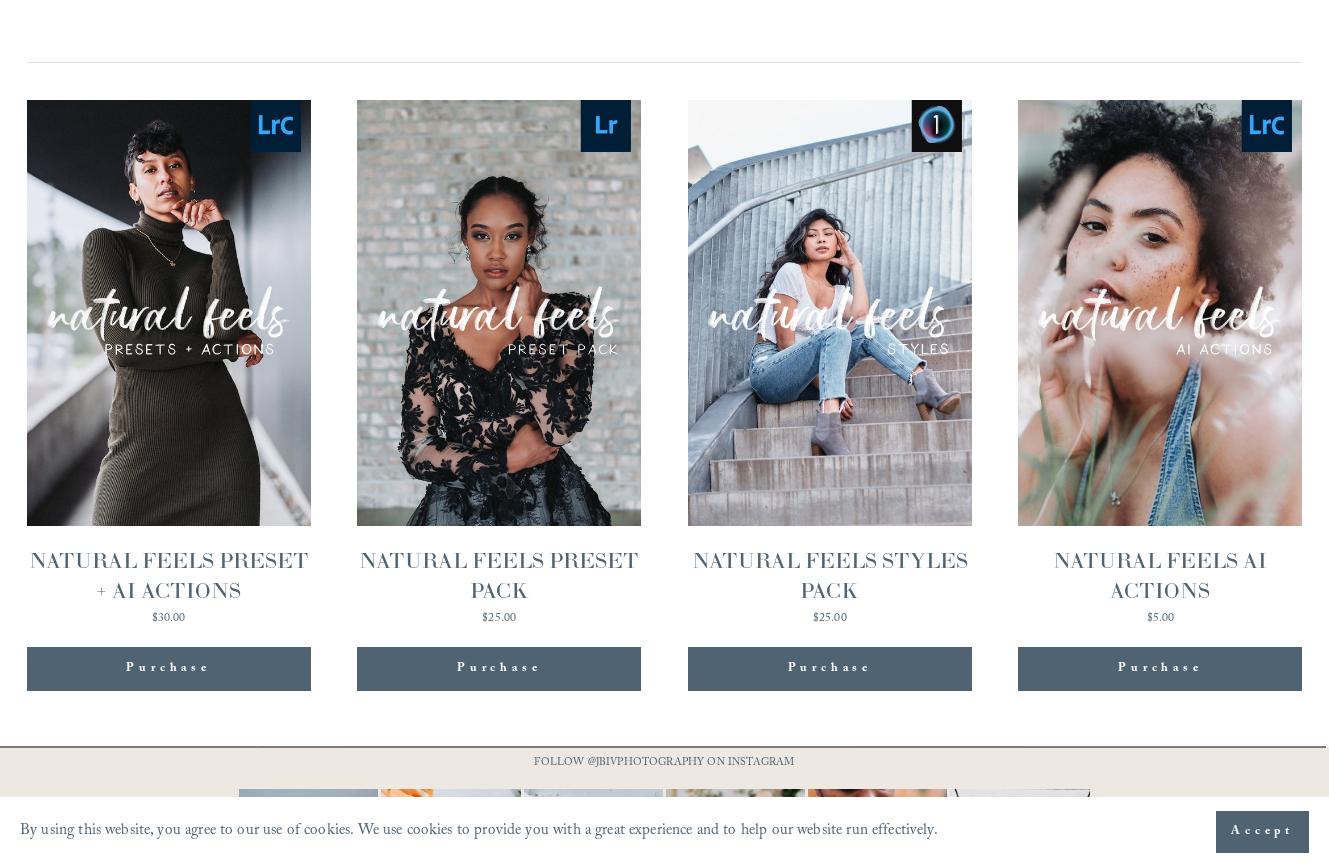 click on "Quick View
NATURAL FEELS STYLES PACK
$25.00" at bounding box center (830, 362) 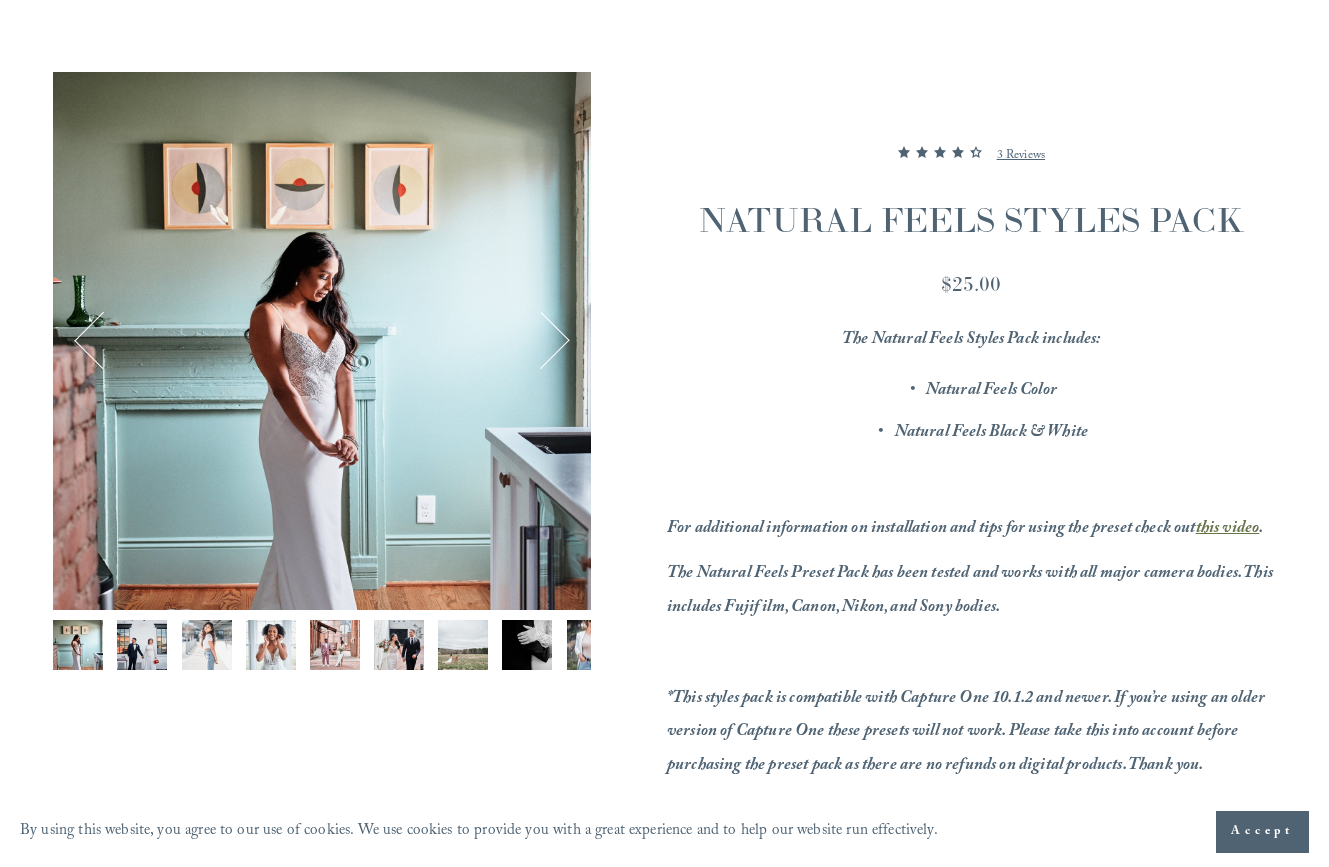 scroll, scrollTop: 214, scrollLeft: 0, axis: vertical 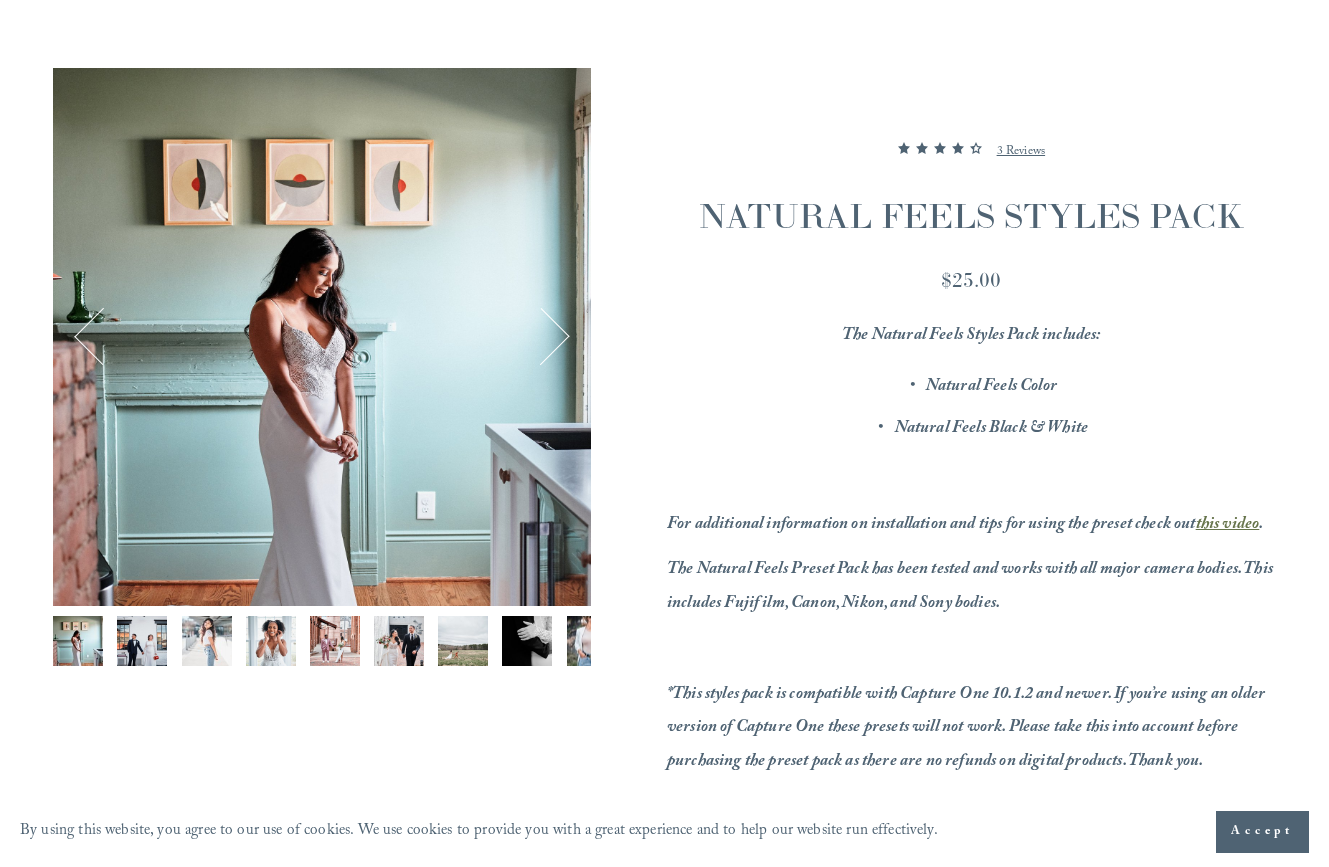 click at bounding box center [541, 337] 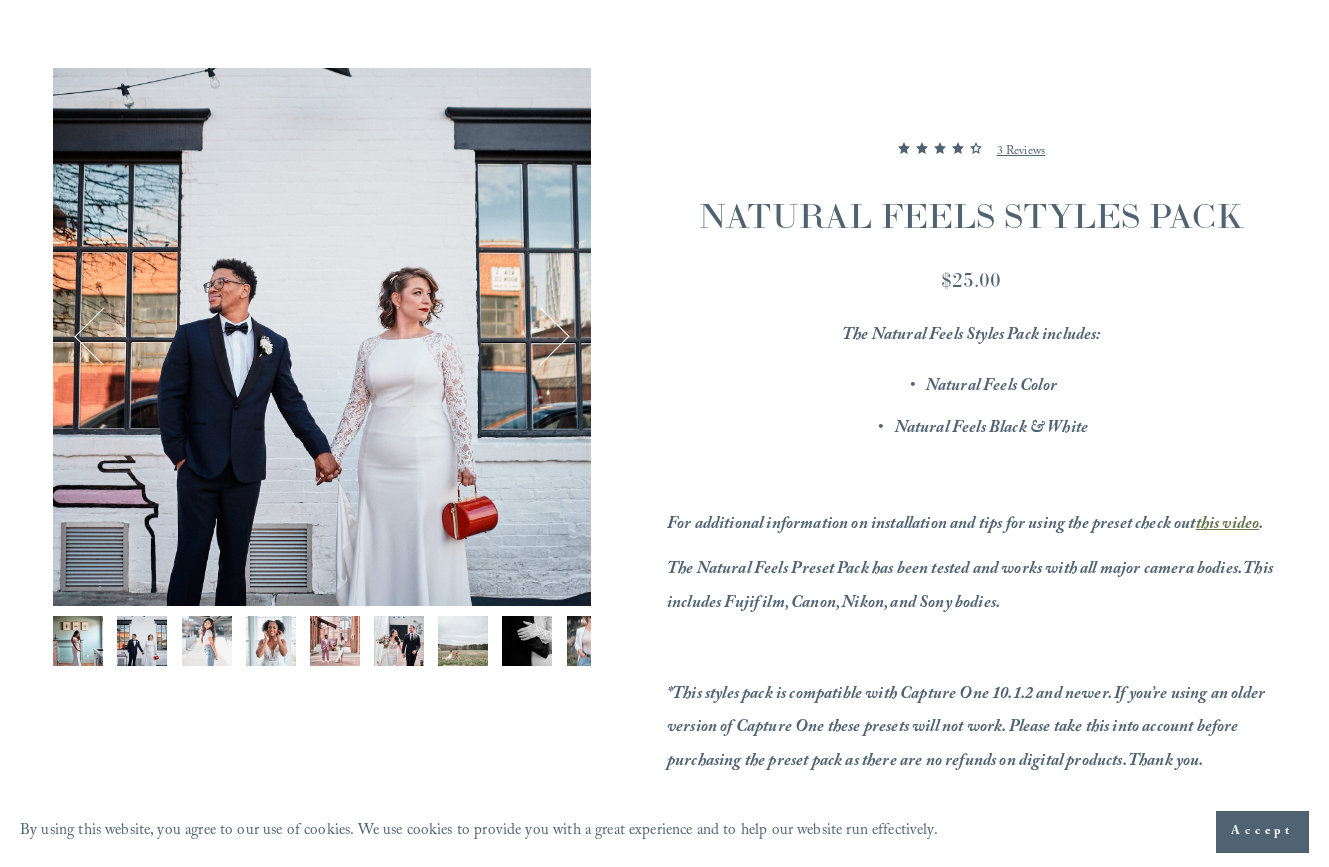 click at bounding box center (541, 337) 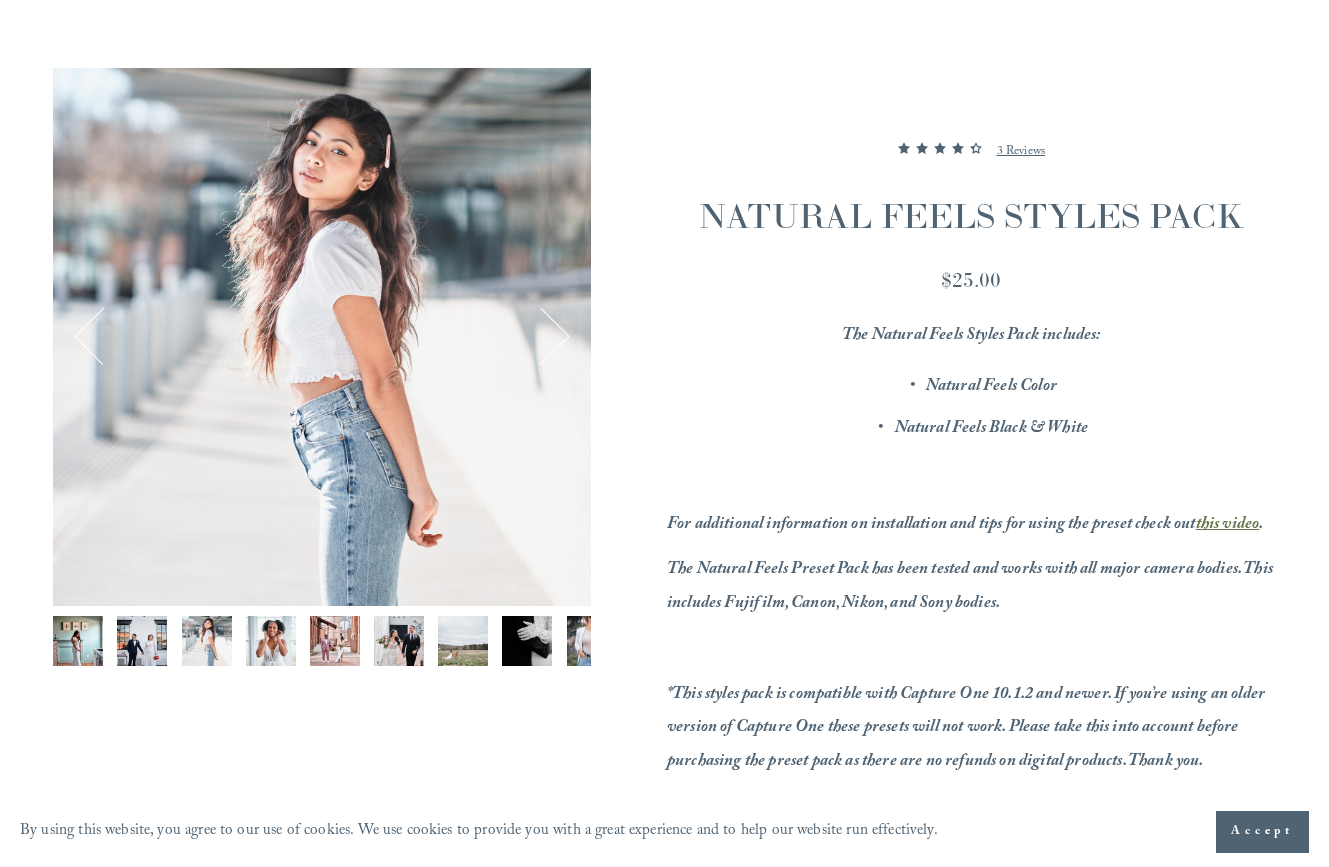click at bounding box center (541, 337) 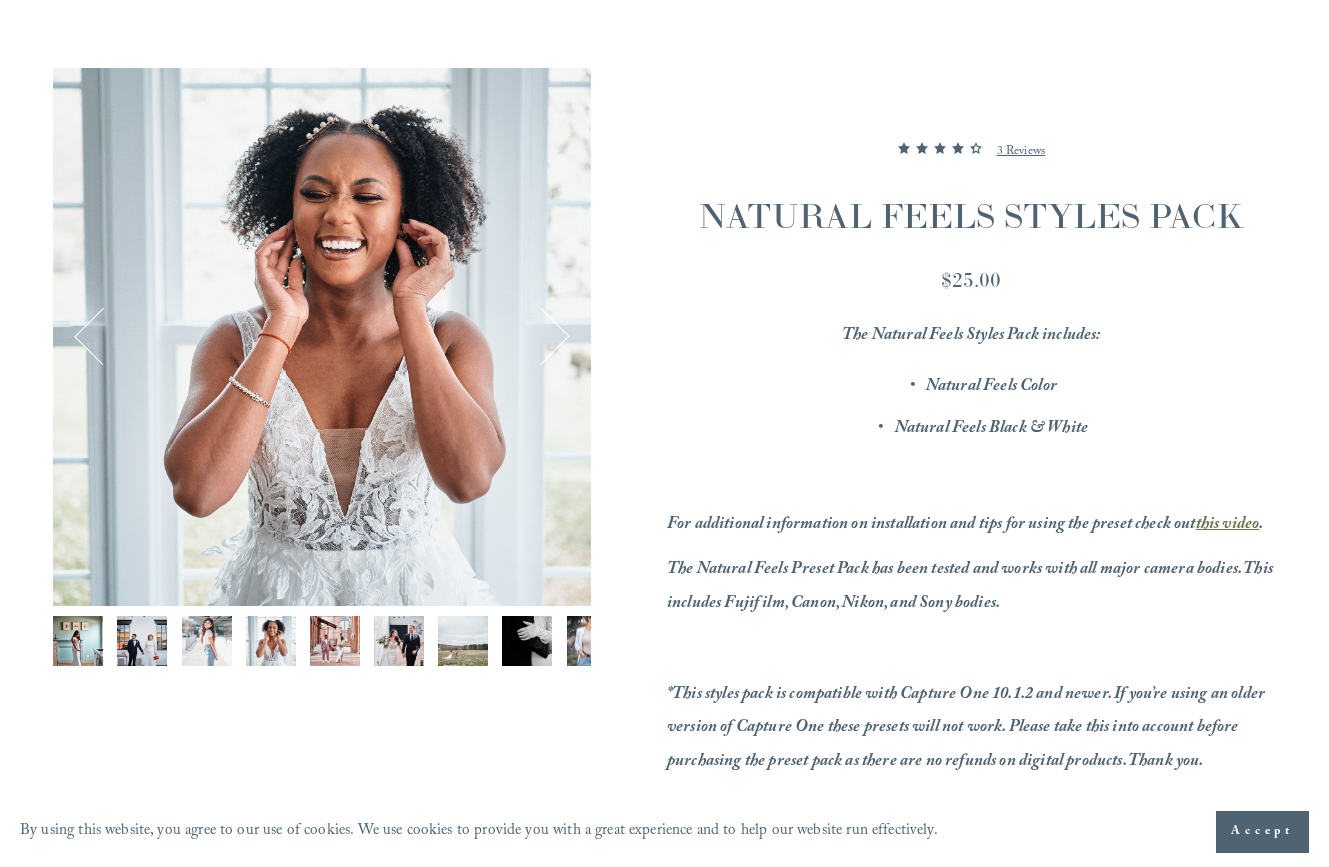 click at bounding box center (541, 337) 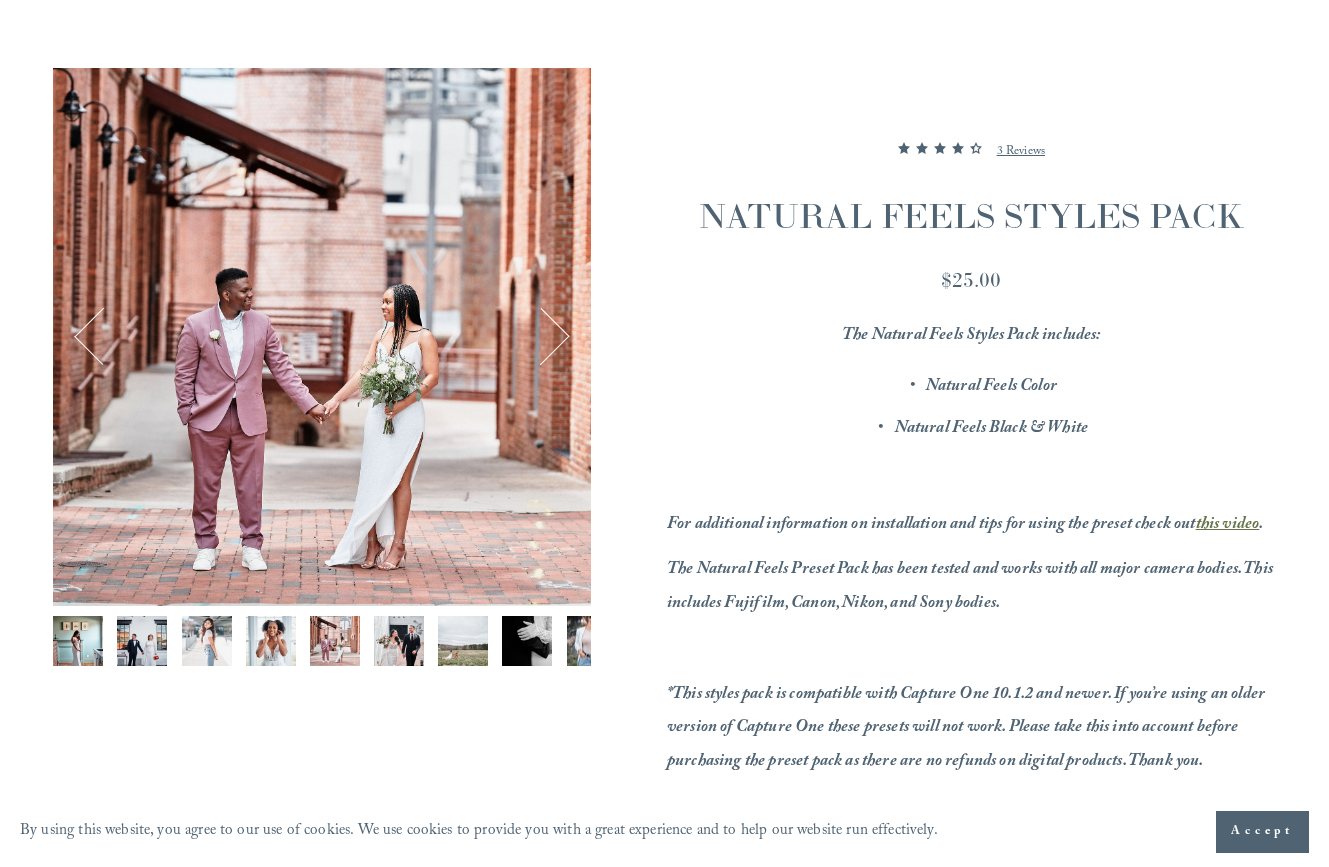 click at bounding box center [541, 337] 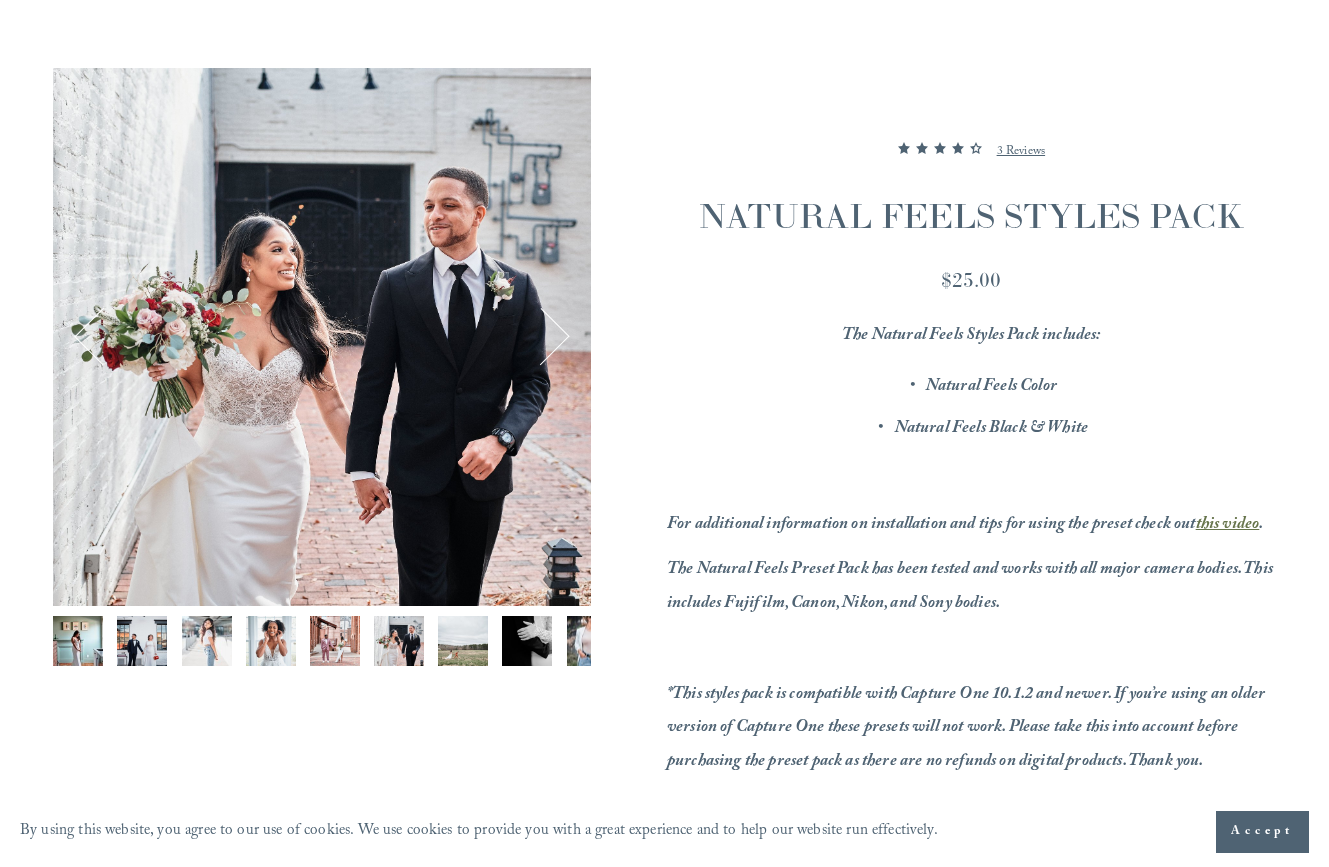 click at bounding box center (541, 337) 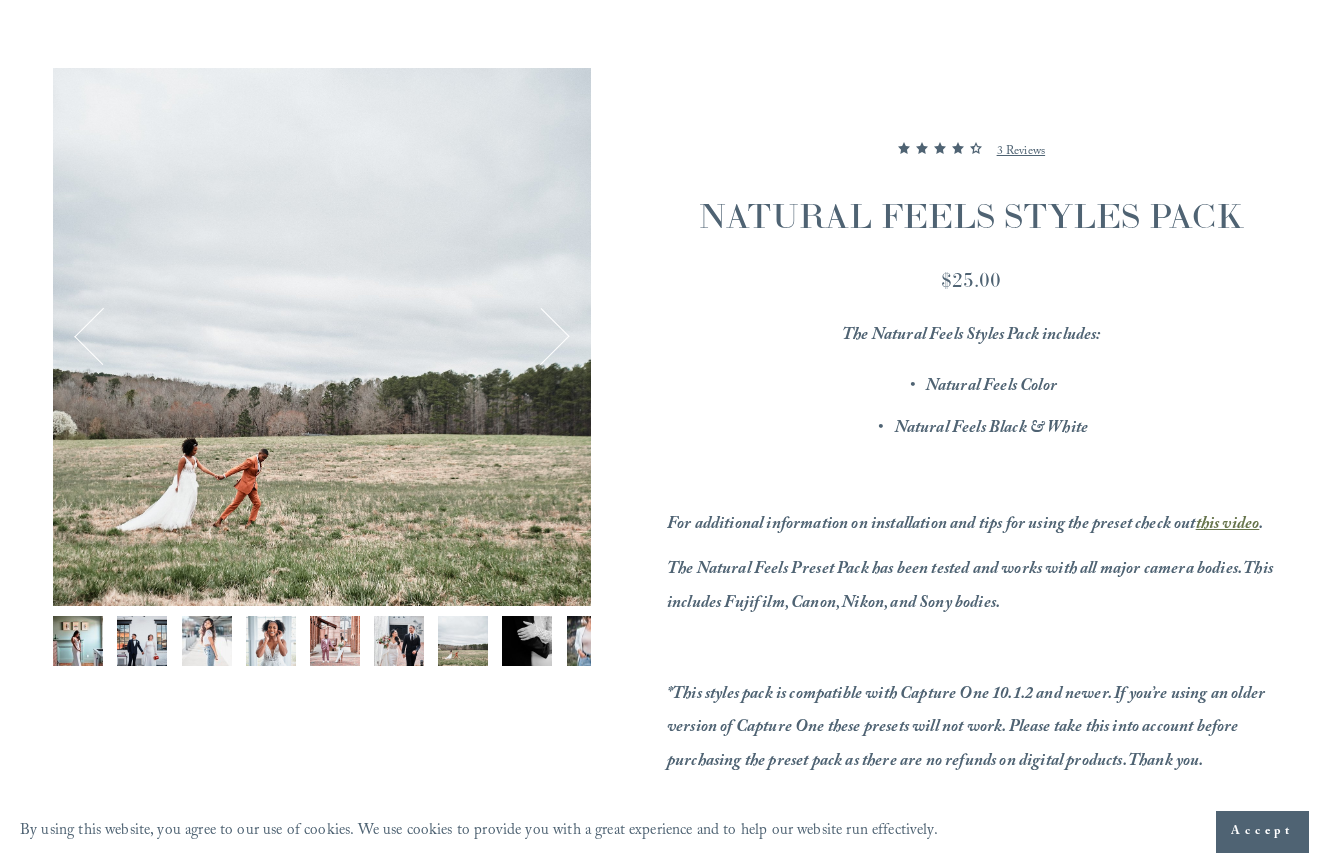 click at bounding box center (541, 337) 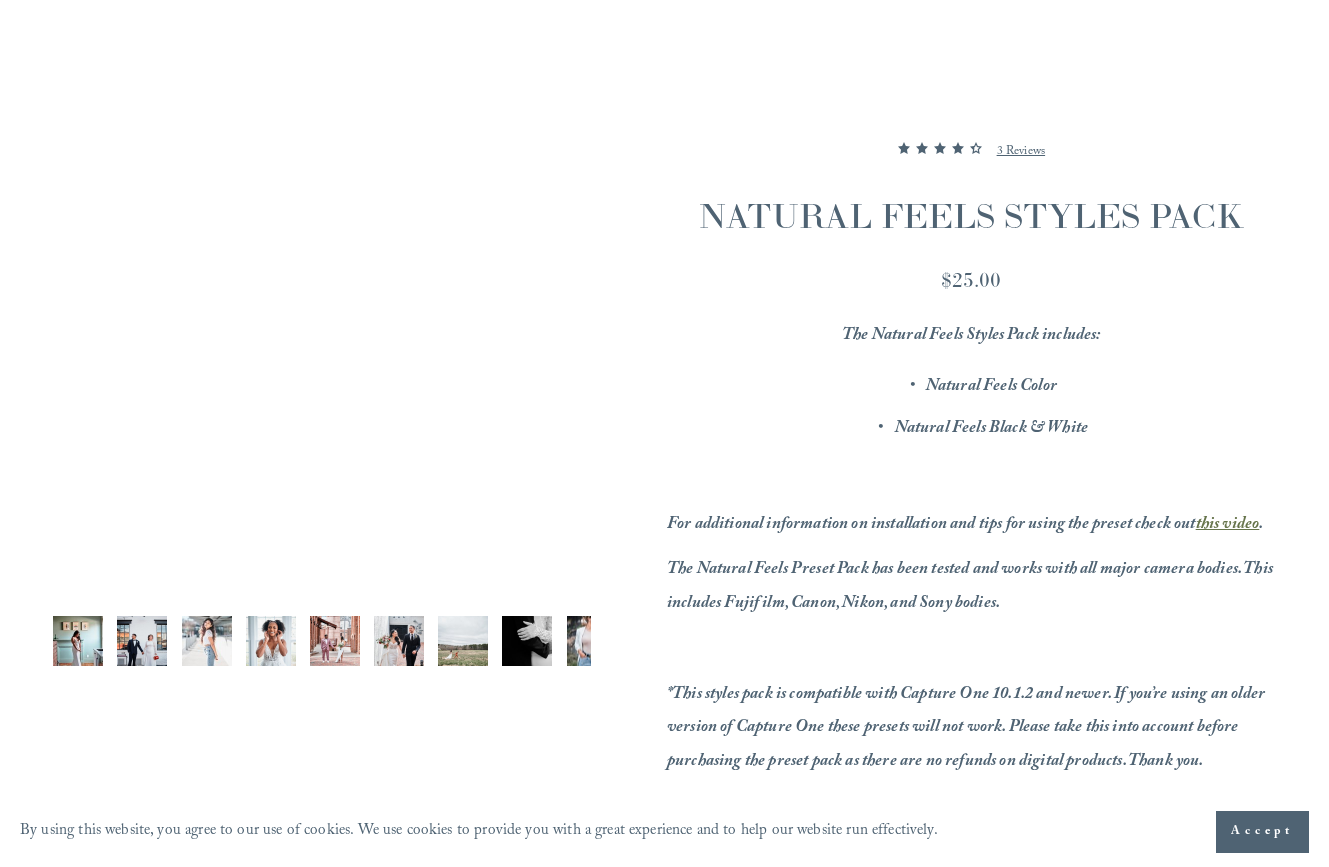 click at bounding box center (541, 337) 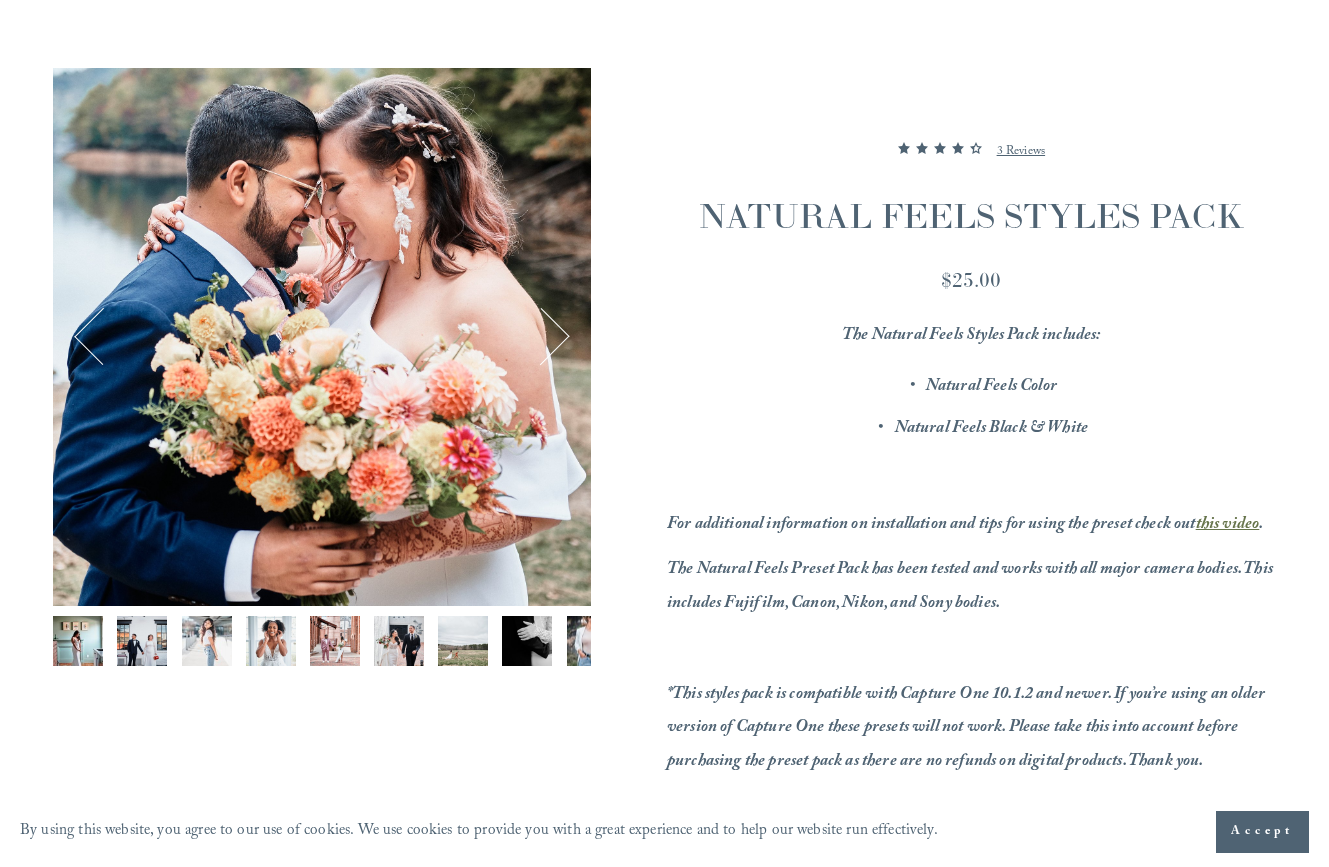 click on "Natural Feels Color Natural Feels Black & White" at bounding box center [971, 409] 